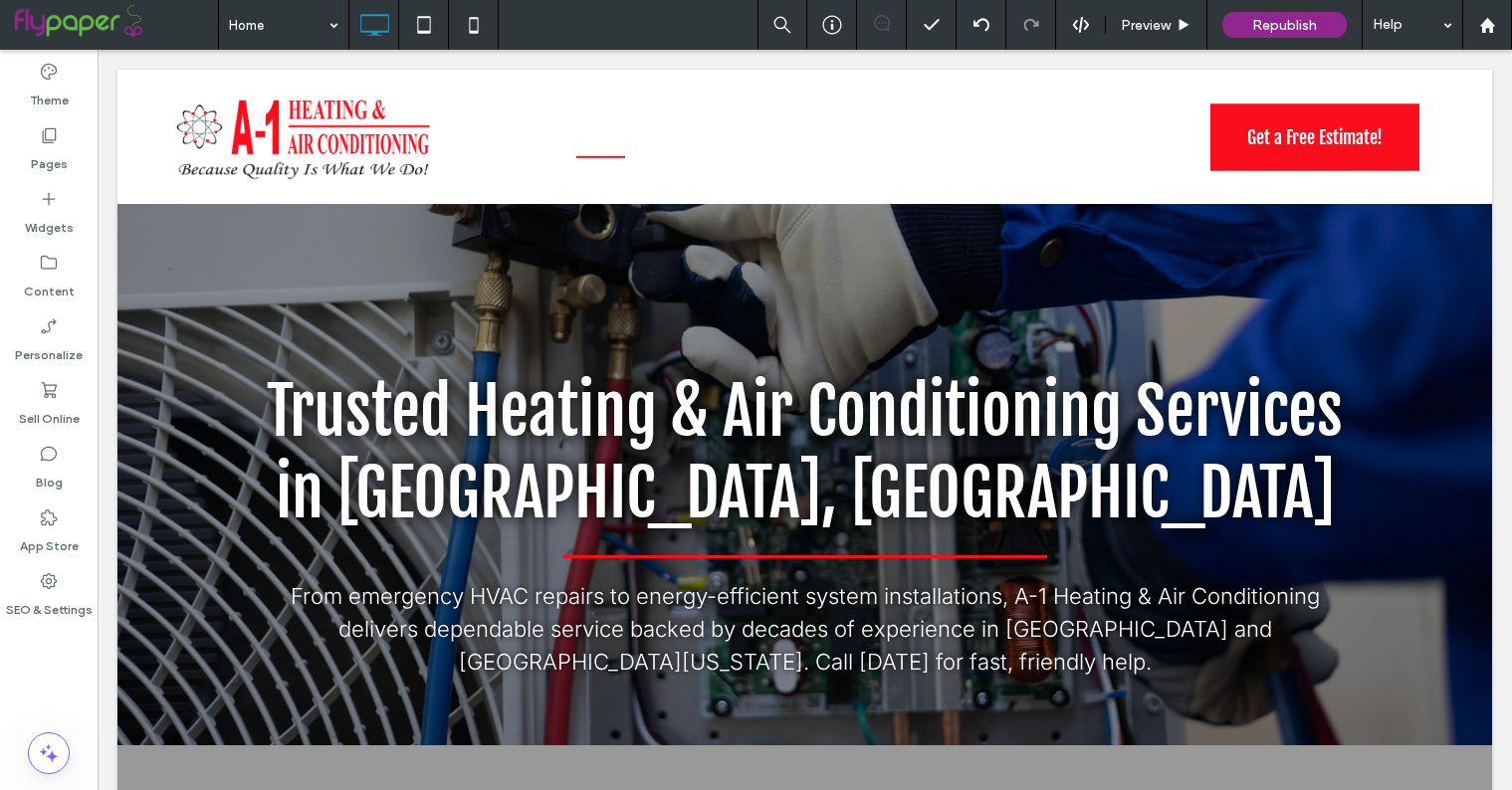 scroll, scrollTop: 2039, scrollLeft: 0, axis: vertical 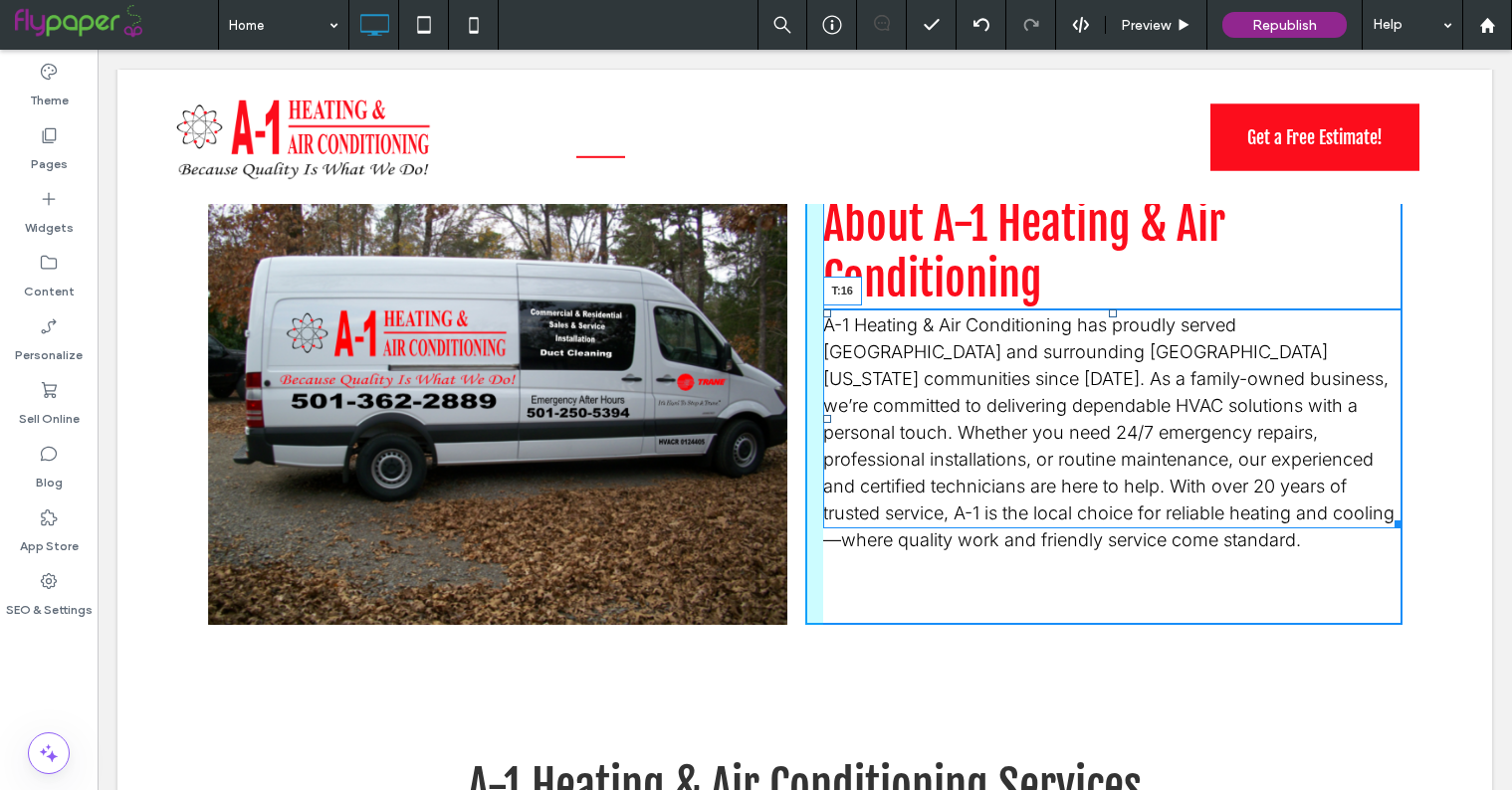 drag, startPoint x: 1103, startPoint y: 309, endPoint x: 1102, endPoint y: 323, distance: 14.035669 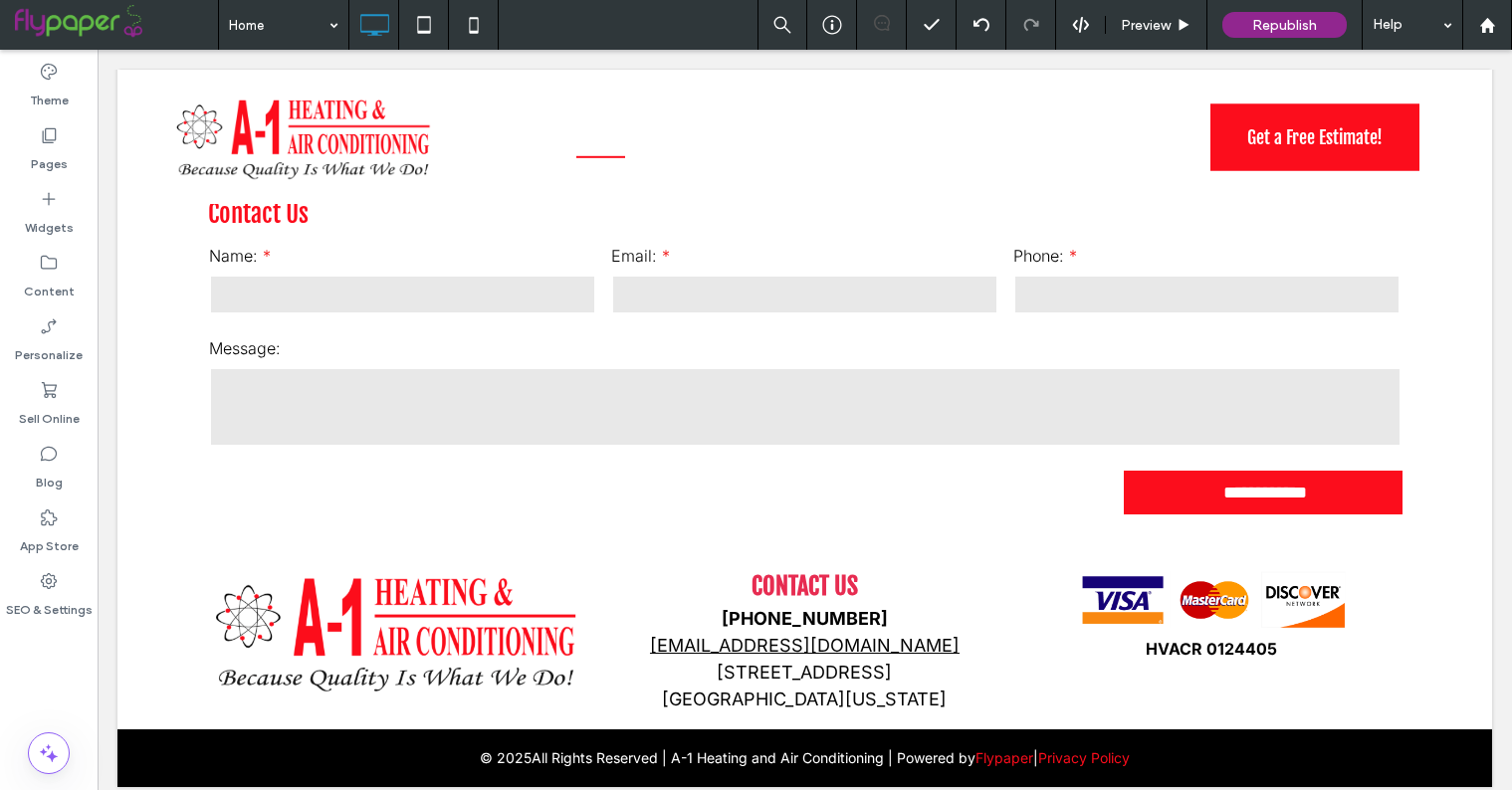 scroll, scrollTop: 4198, scrollLeft: 0, axis: vertical 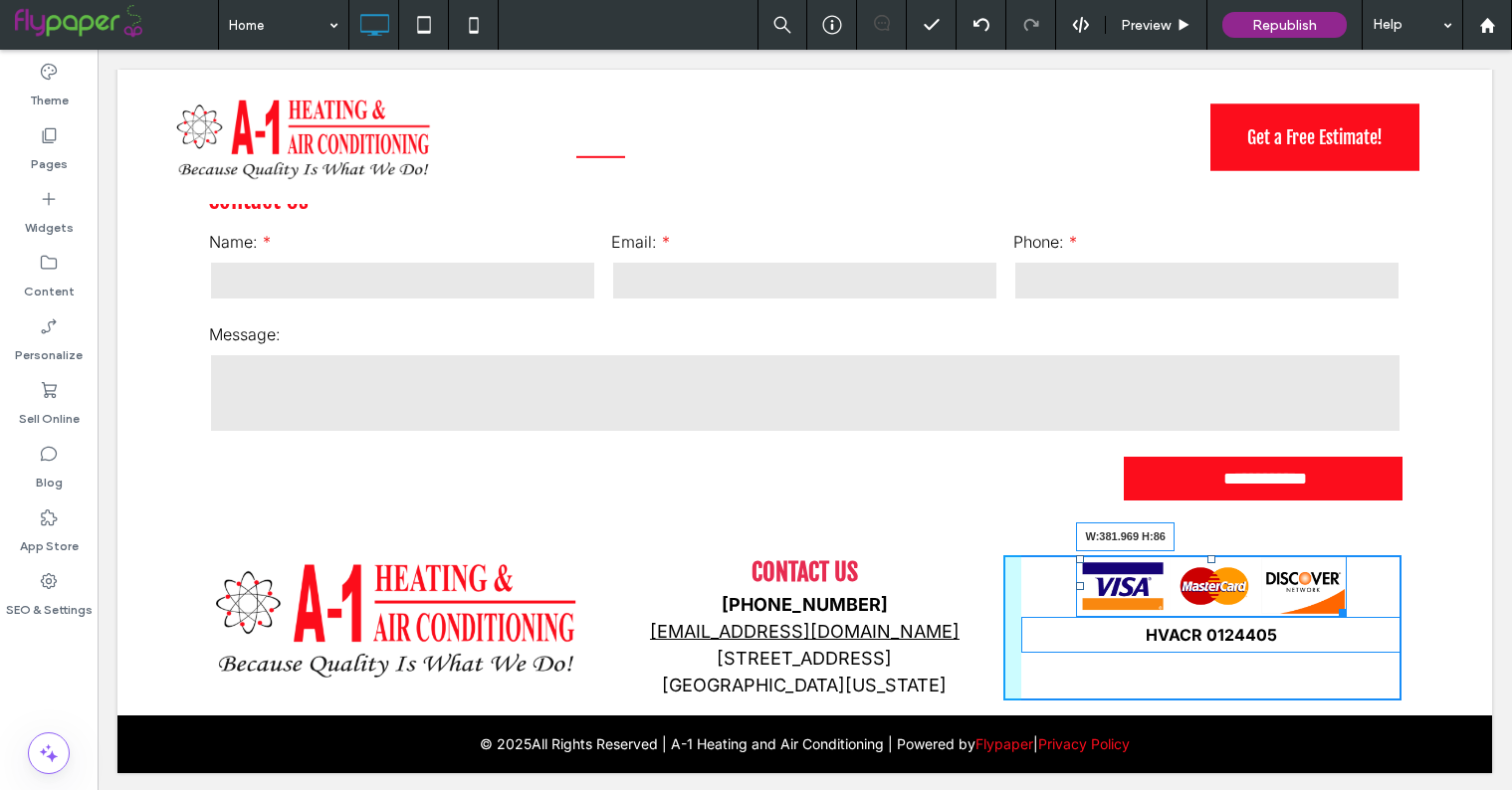 drag, startPoint x: 1334, startPoint y: 608, endPoint x: 1406, endPoint y: 612, distance: 72.111026 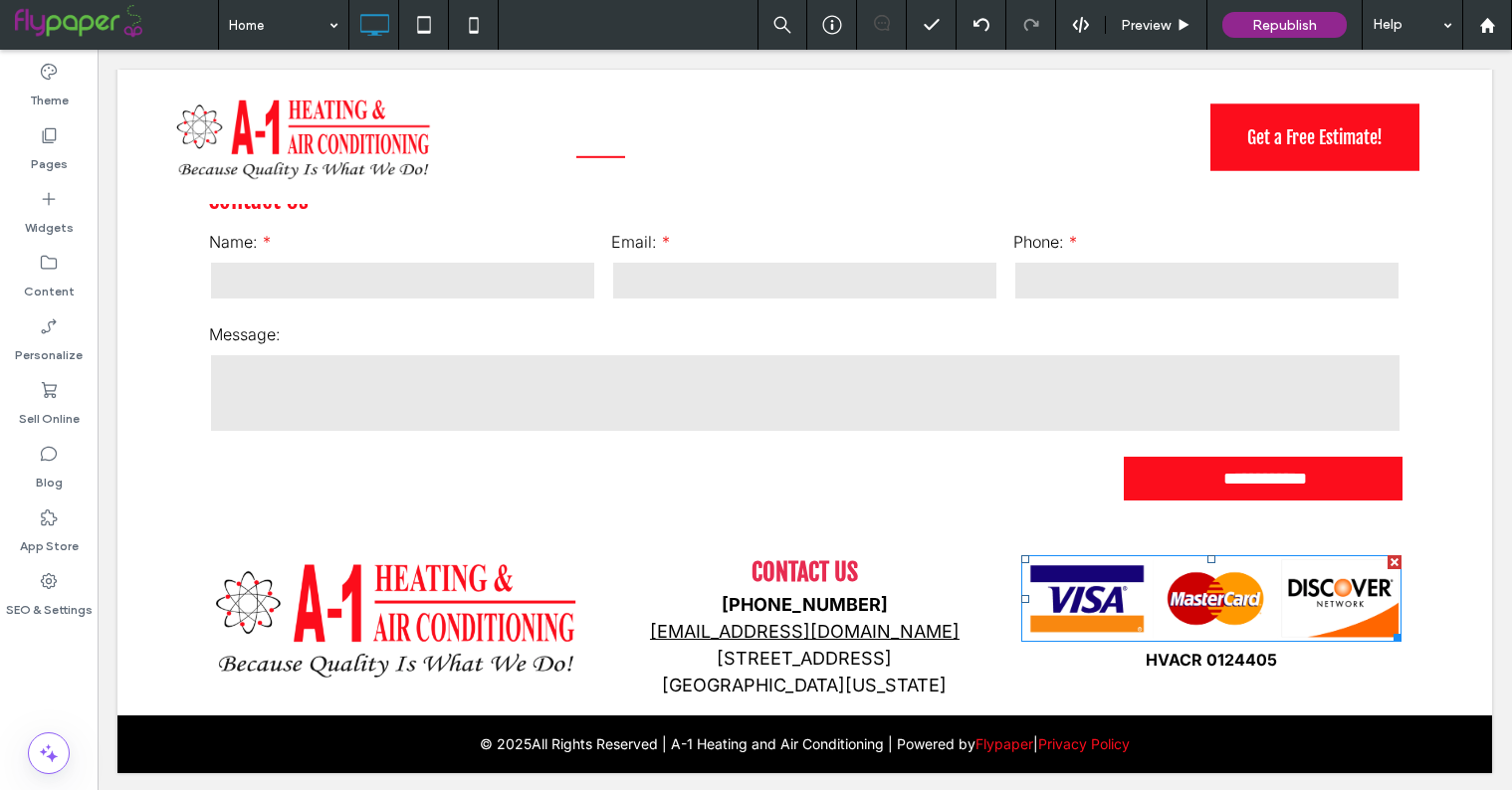 click at bounding box center (756, 395) 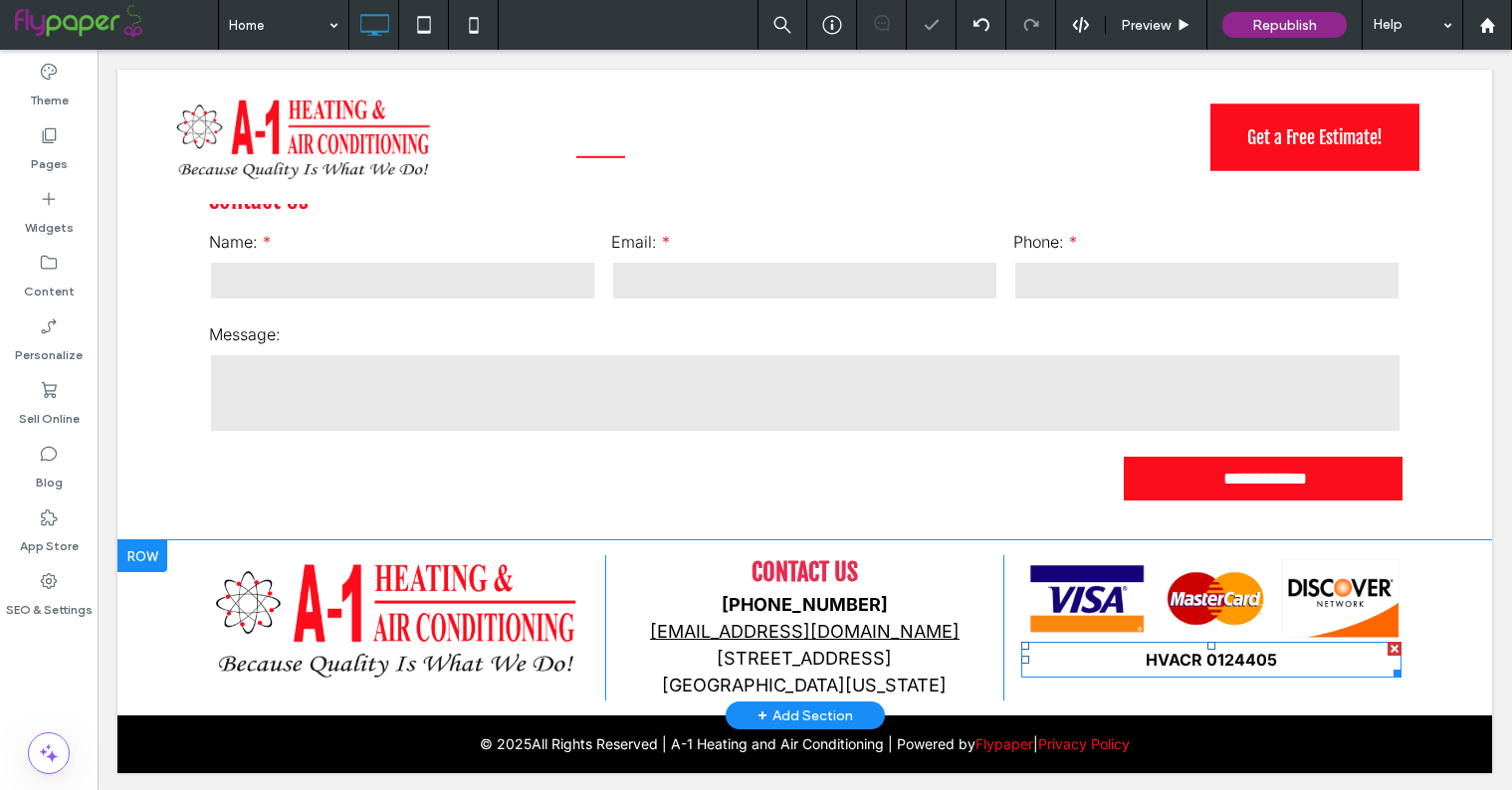 click on "HVACR 0124405 Click To Paste     Click To Paste     Click To Paste     Click To Paste     Click To Paste     Click To Paste     Click To Paste     Click To Paste     Click To Paste     Click To Paste     Click To Paste     Click To Paste     Click To Paste     Click To Paste     Click To Paste     Click To Paste     Click To Paste     Click To Paste     Click To Paste     Click To Paste     Click To Paste     Click To Paste     Click To Paste     Click To Paste     Click To Paste     Click To Paste     Click To Paste     Click To Paste     Click To Paste     Click To Paste     Click To Paste     Click To Paste     Click To Paste     Click To Paste     Click To Paste     Click To Paste     Click To Paste     Click To Paste     Click To Paste     Click To Paste     Click To Paste     Click To Paste     Click To Paste     Click To Paste     Click To Paste     Click To Paste     Click To Paste     Click To Paste     Click To Paste     Click To Paste     Click To Paste     Click To Paste" at bounding box center [1202, 628] 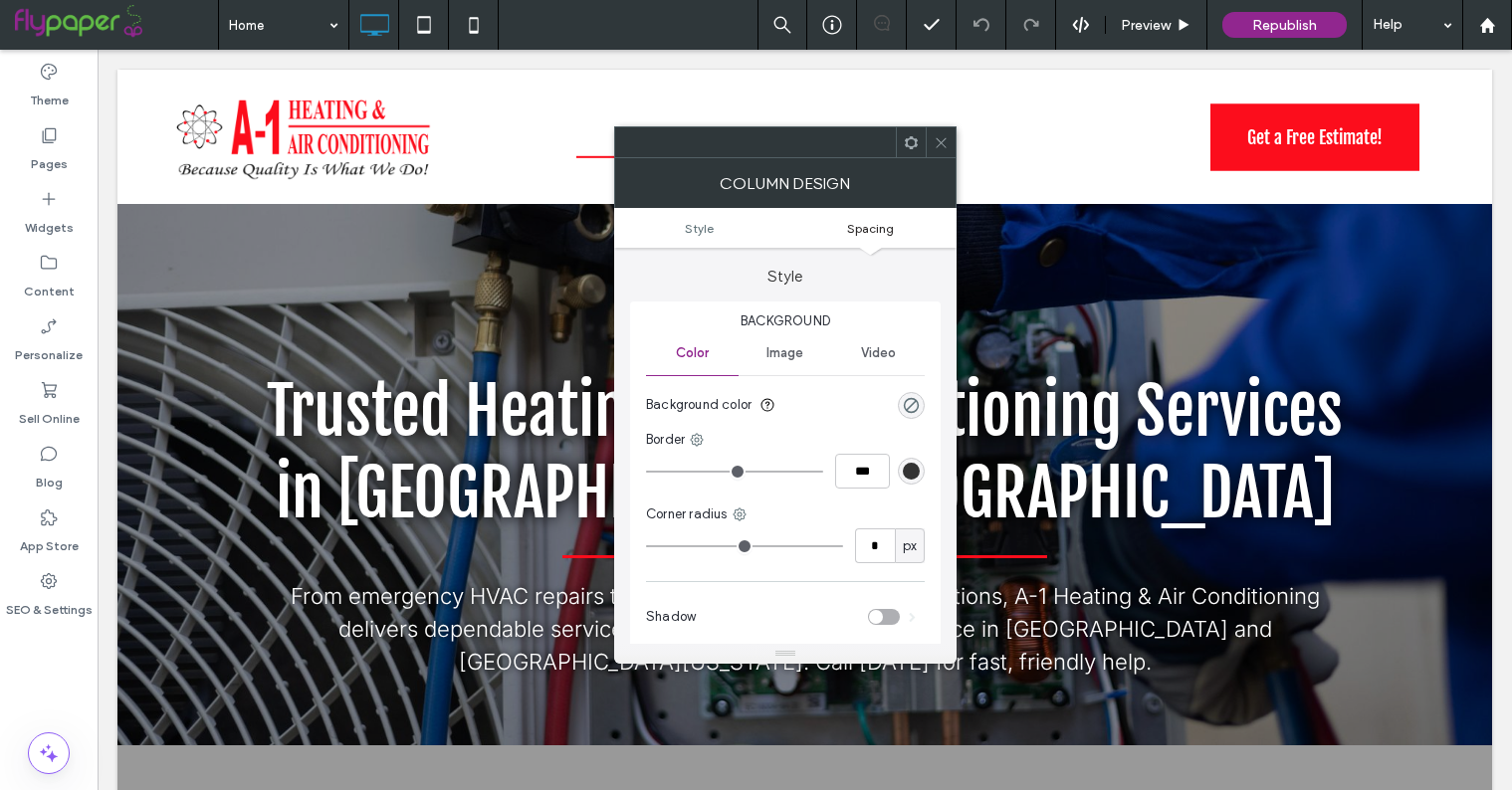 scroll, scrollTop: 4198, scrollLeft: 0, axis: vertical 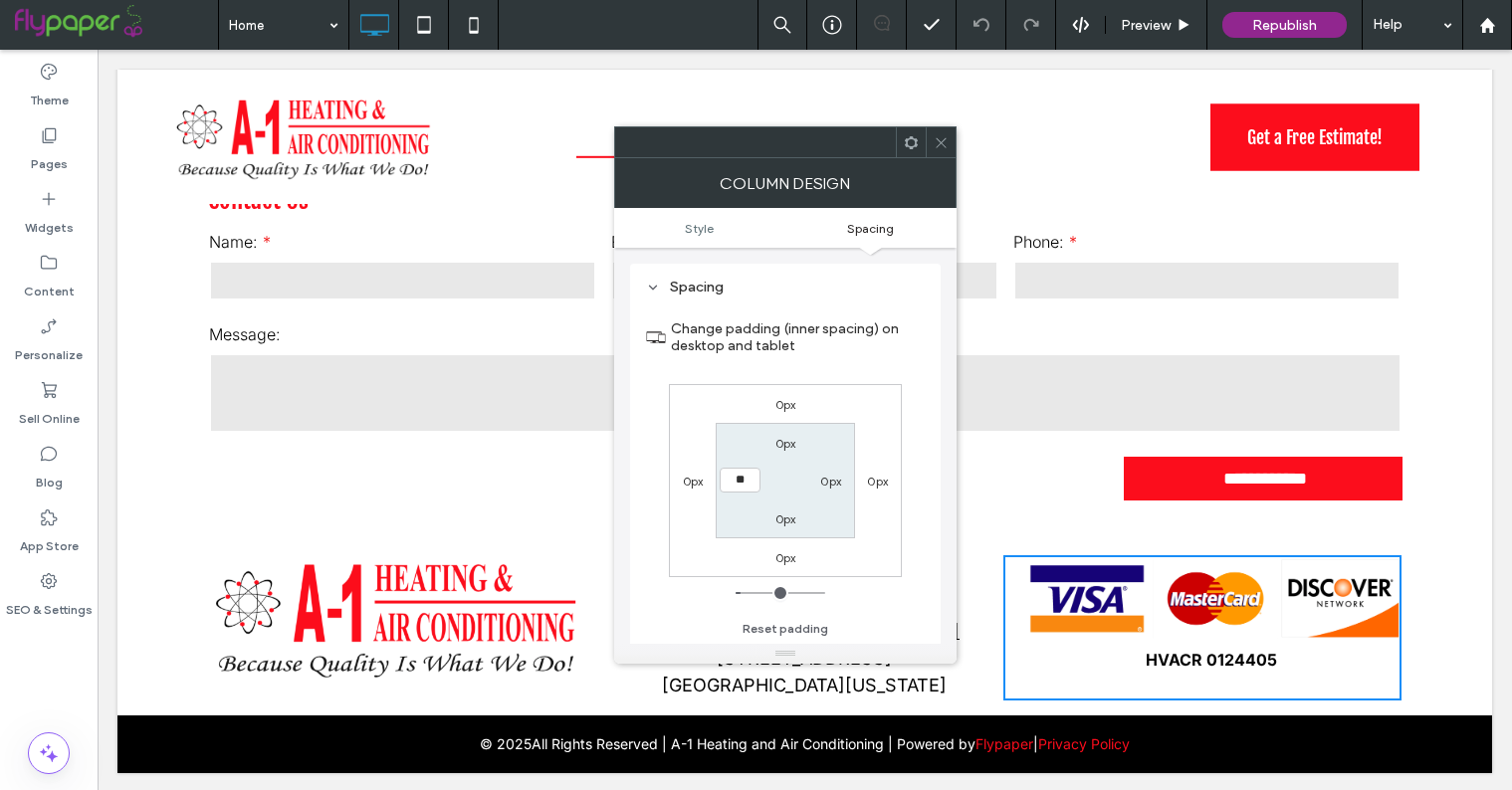 type on "****" 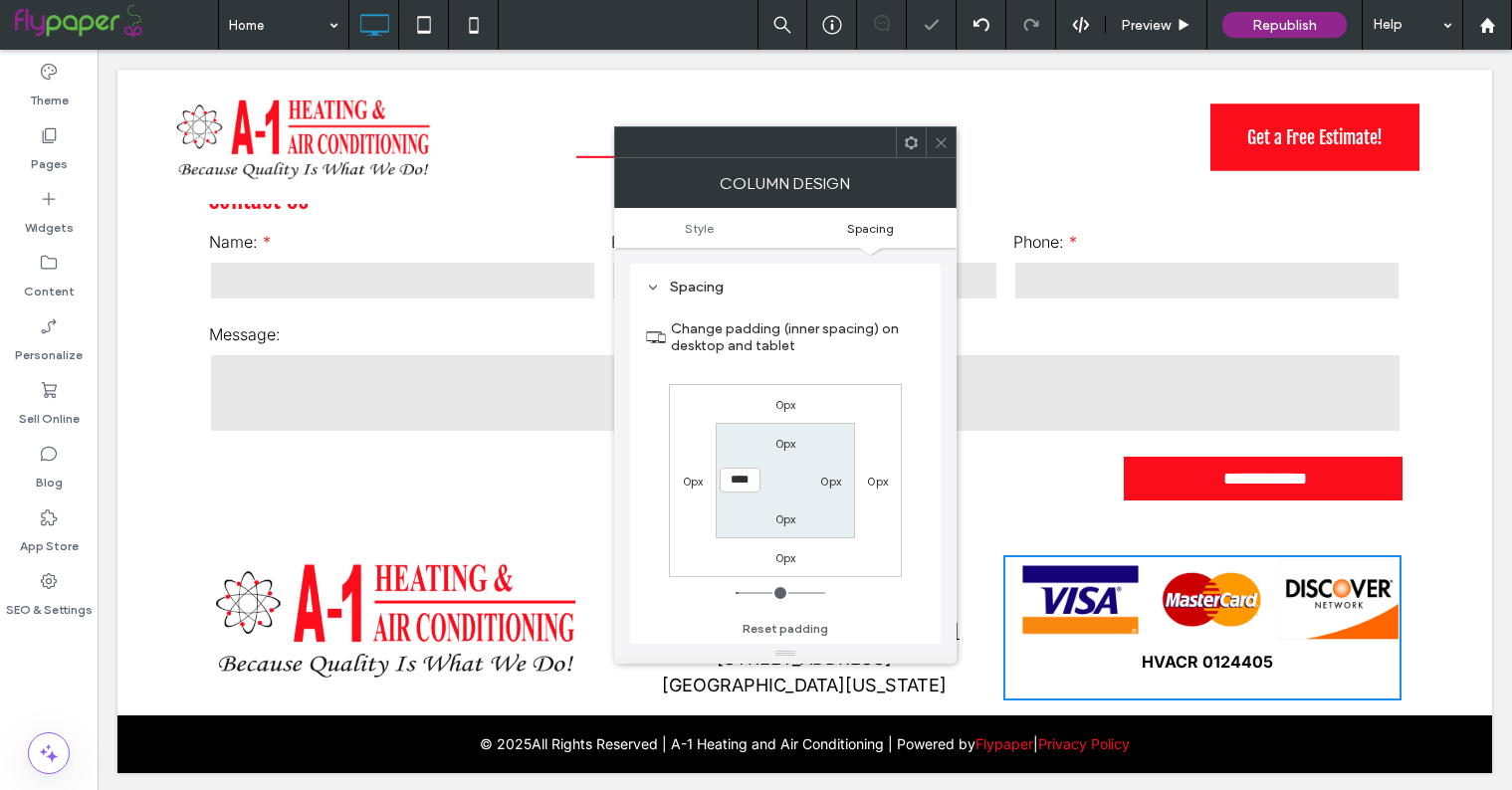 click on "0px" at bounding box center [830, 481] 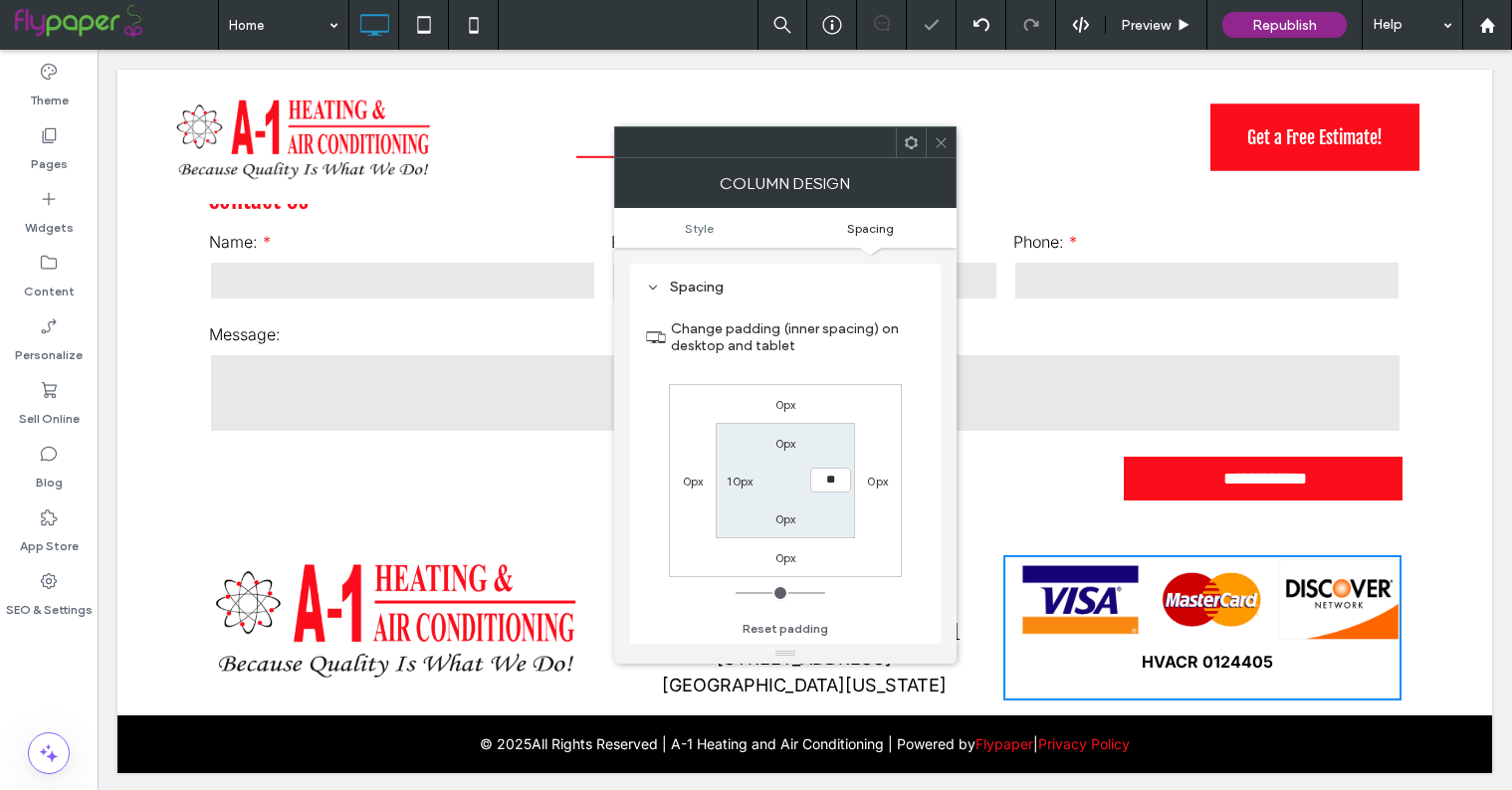 type on "**" 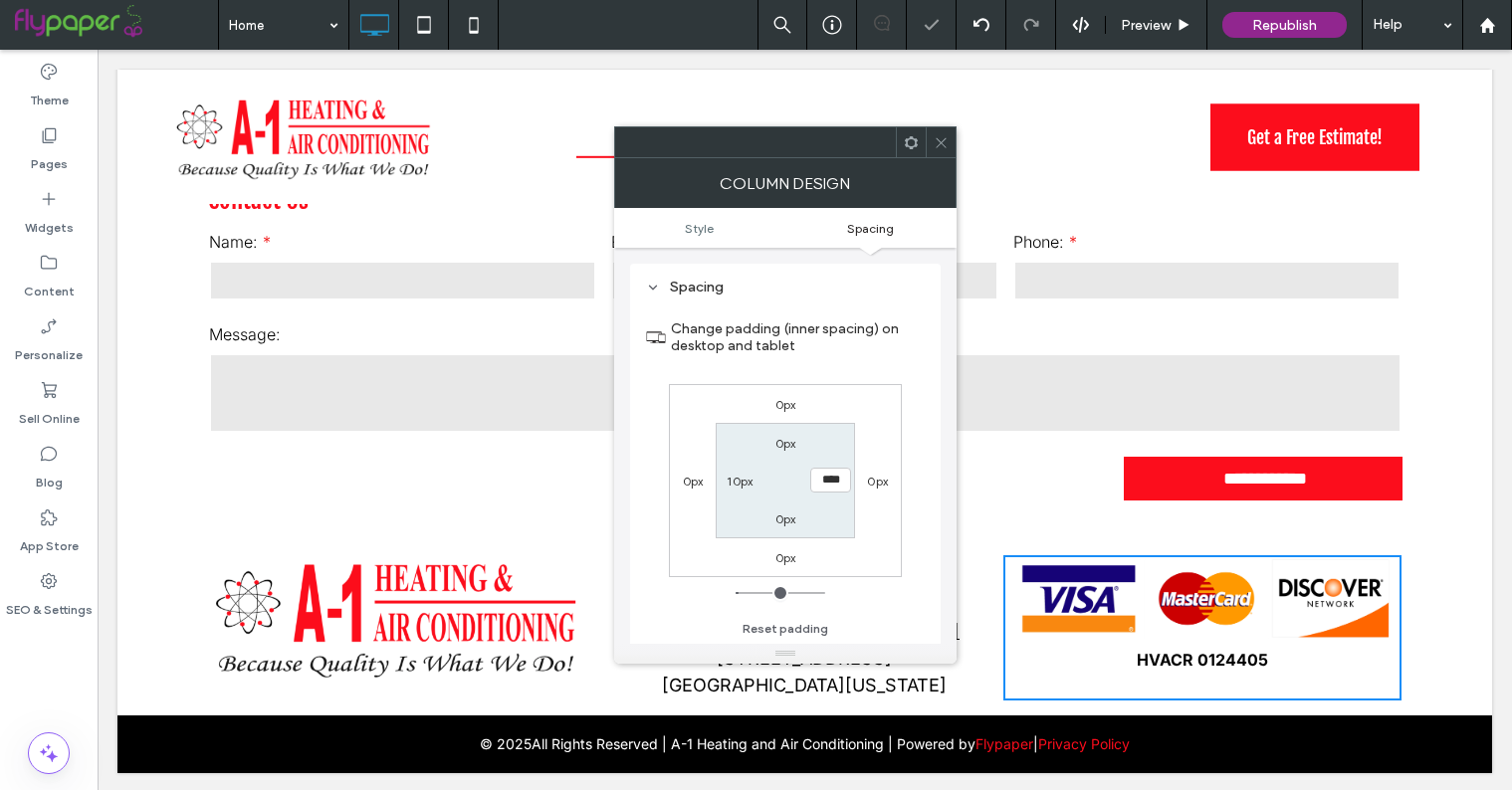 click on "**********" at bounding box center [804, 342] 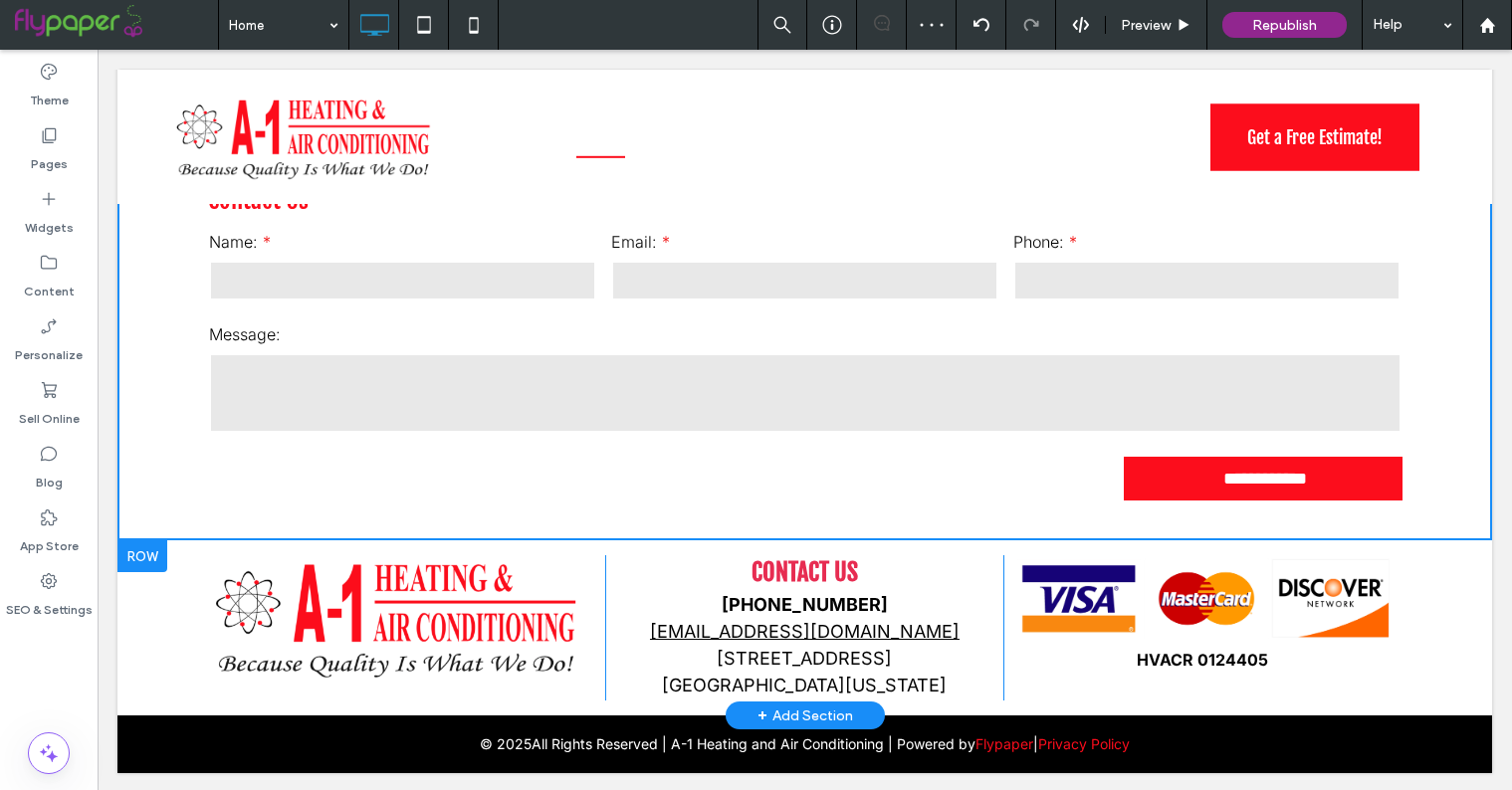click at bounding box center [98, 50] 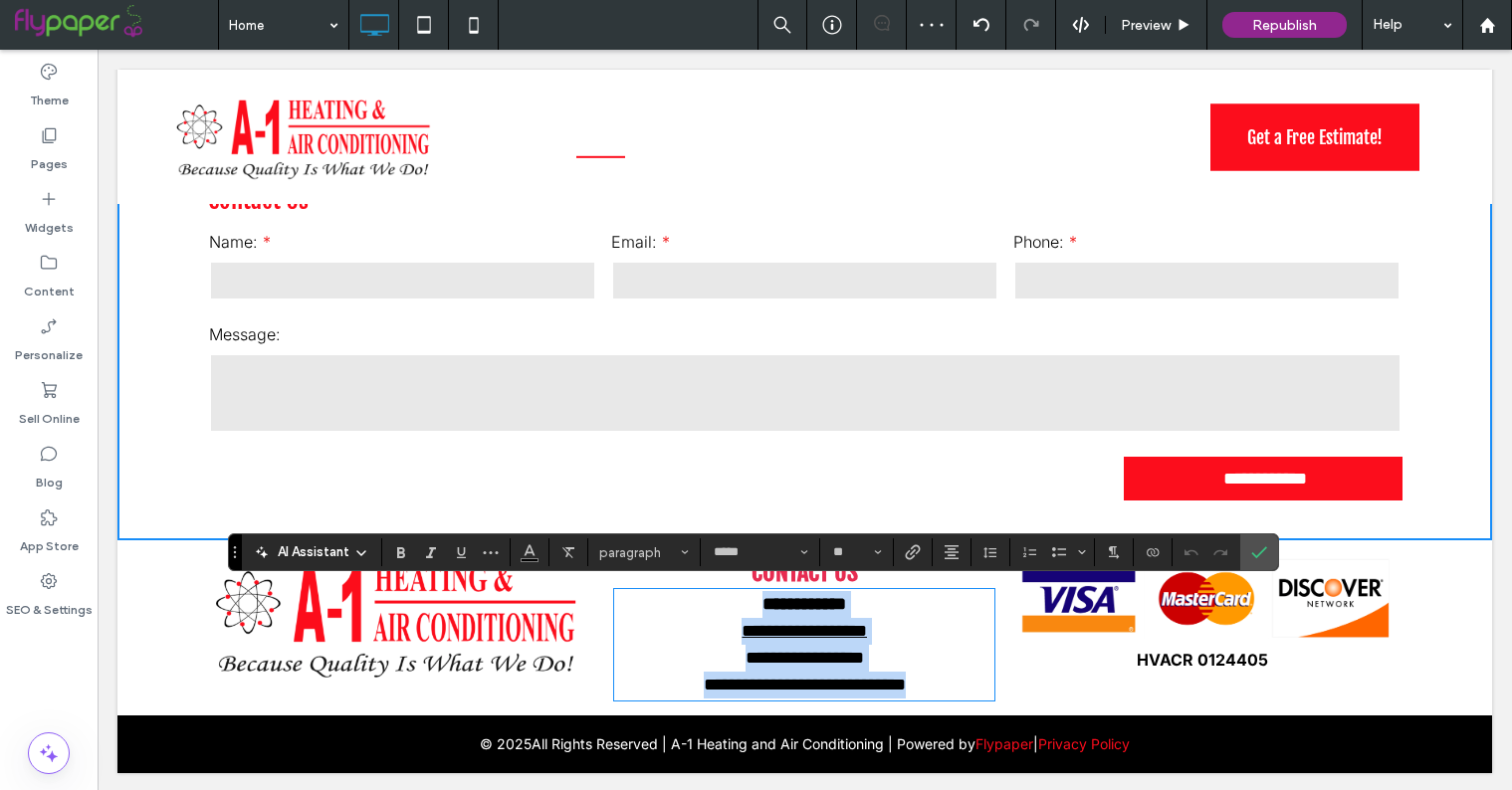type on "*****" 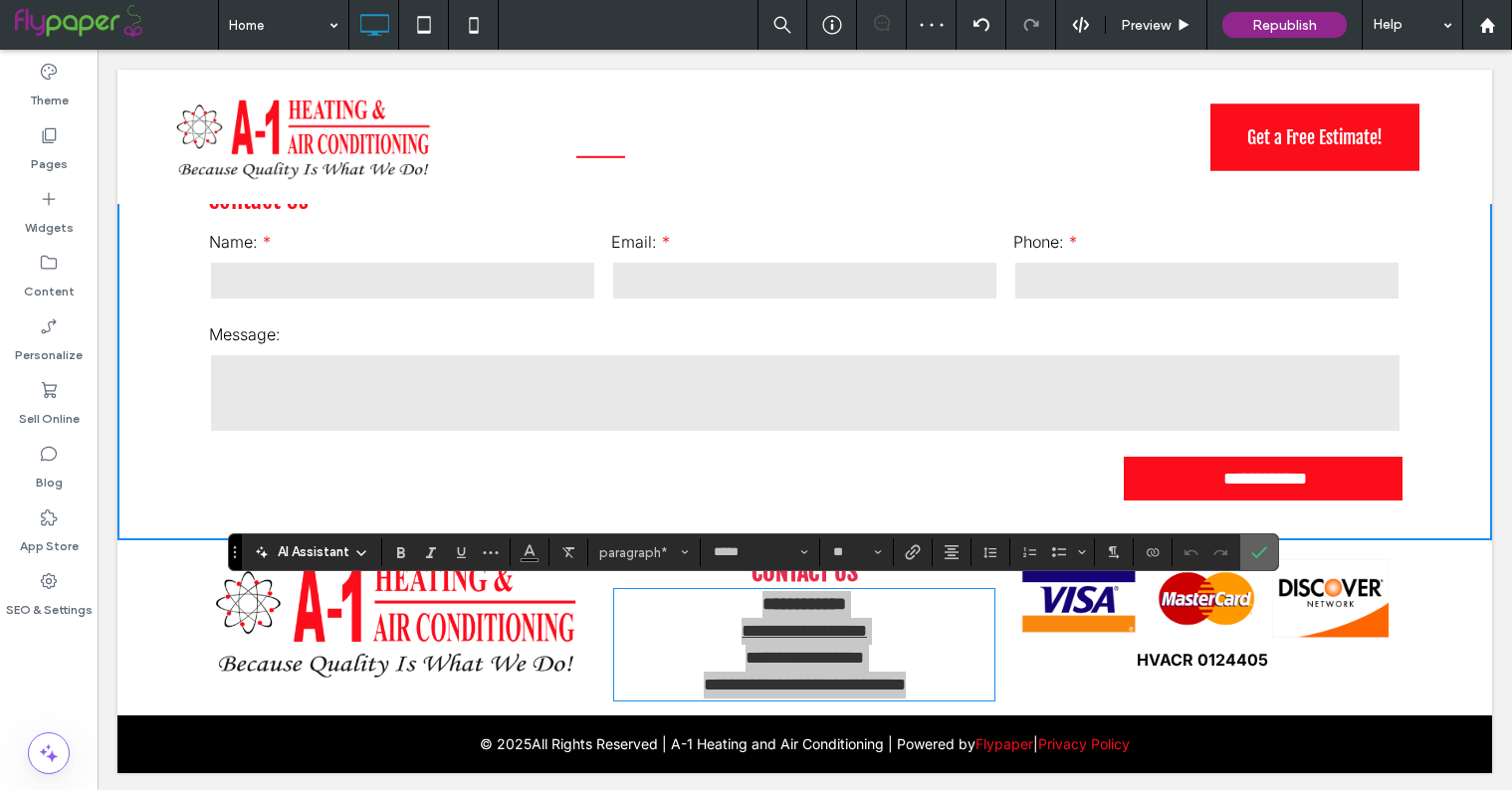click 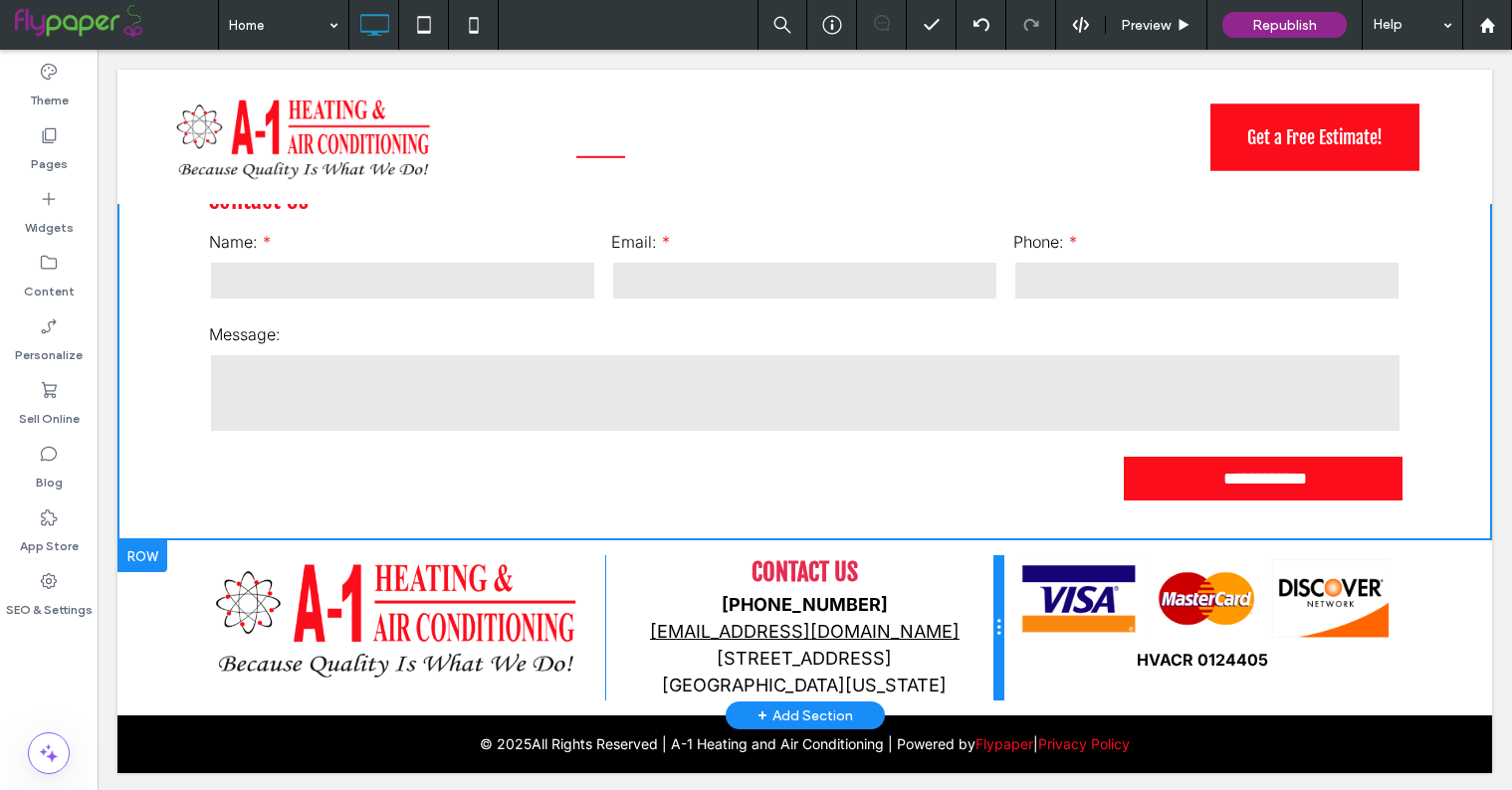 click at bounding box center [998, 628] 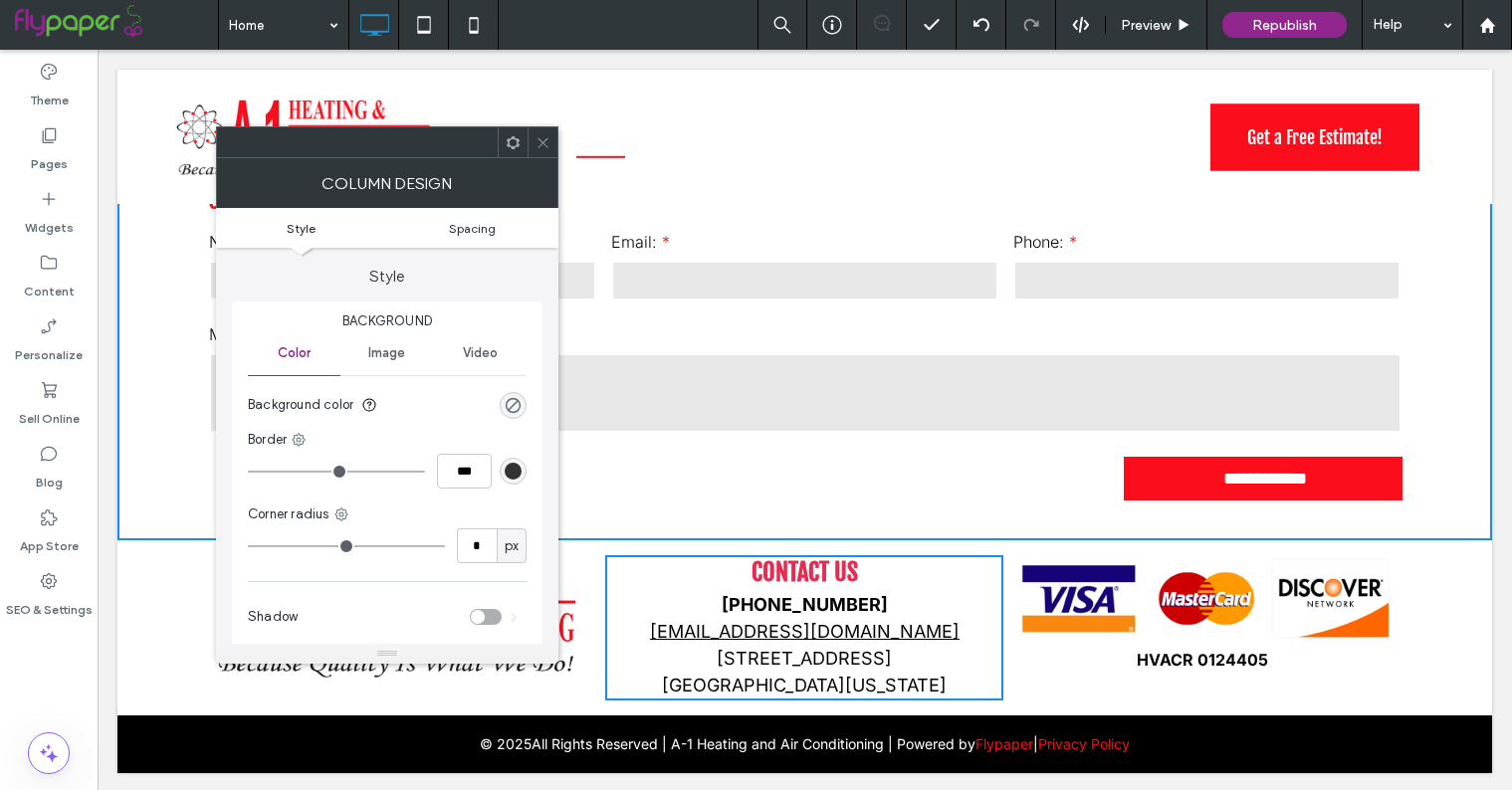 click on "Spacing" at bounding box center (472, 228) 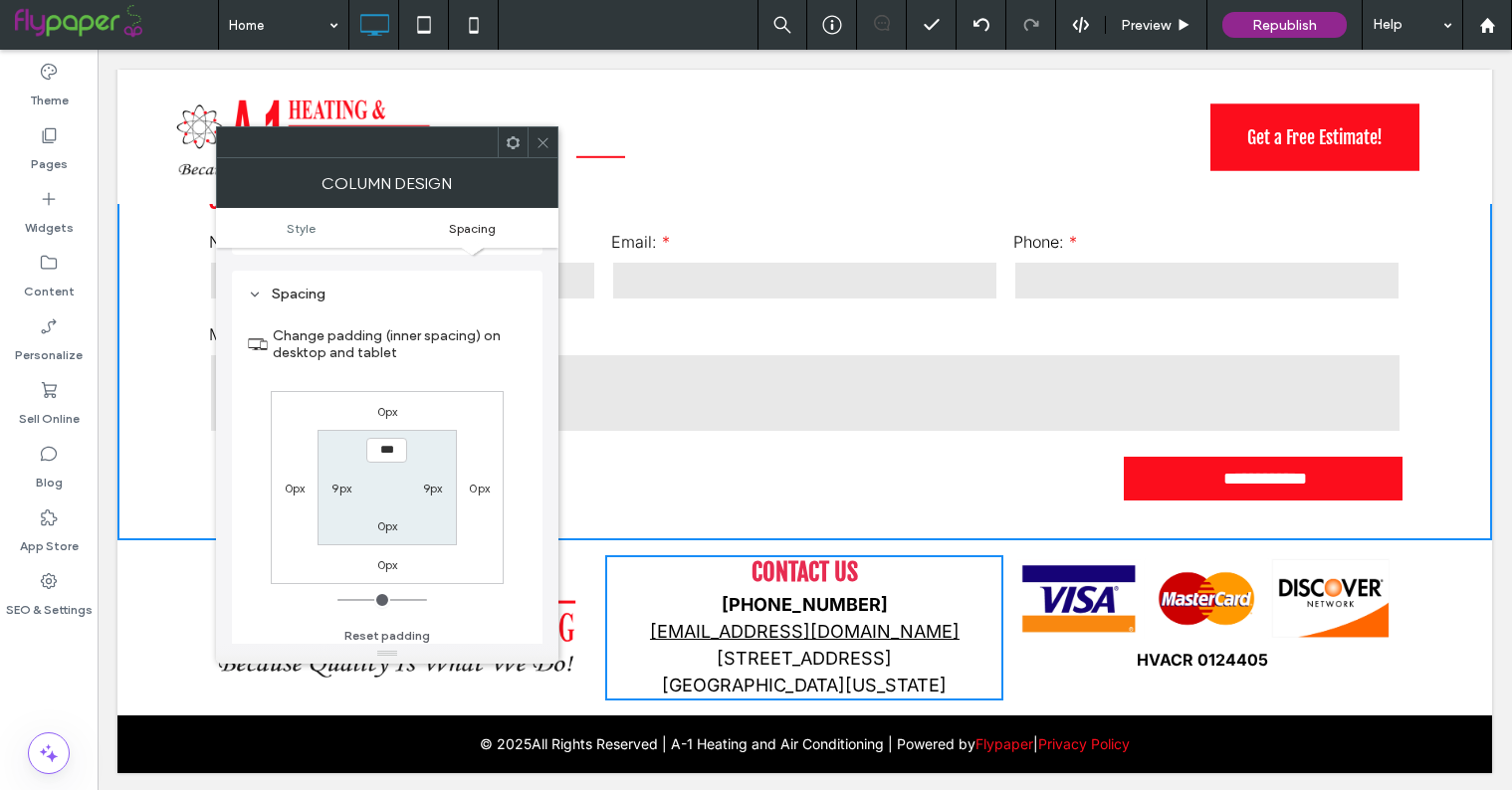 scroll, scrollTop: 404, scrollLeft: 0, axis: vertical 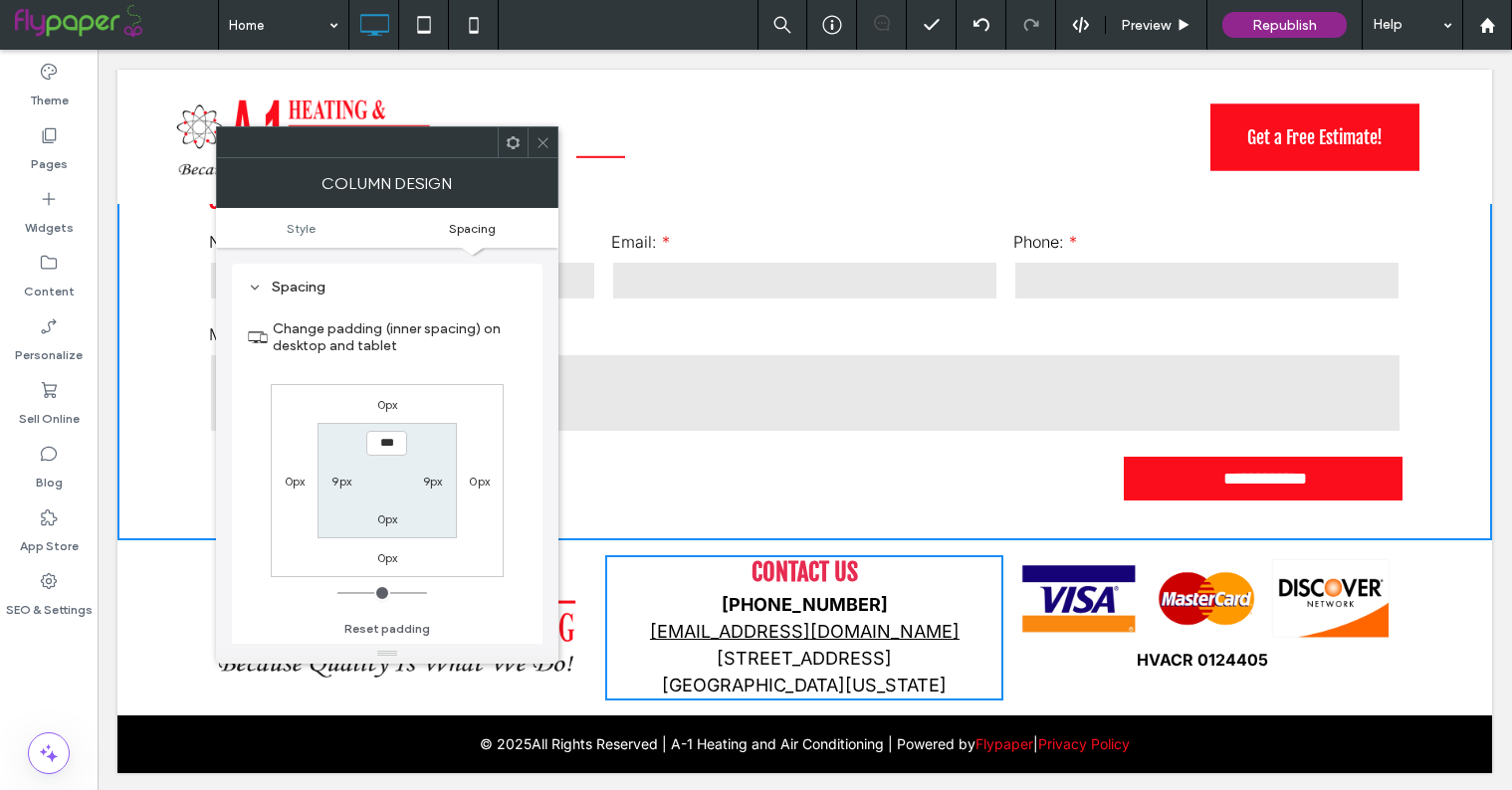 click on "9px" at bounding box center (341, 481) 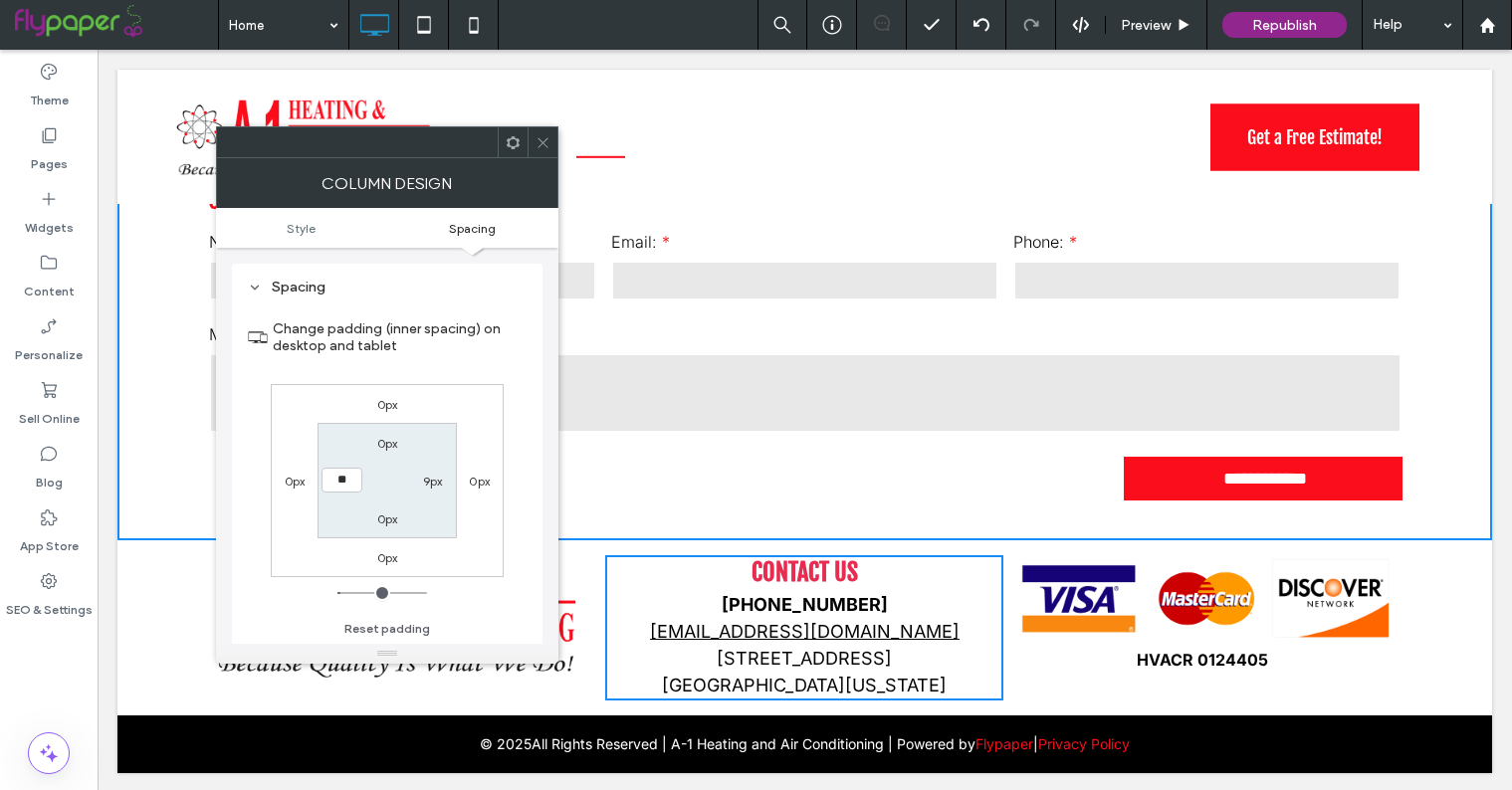 type on "**" 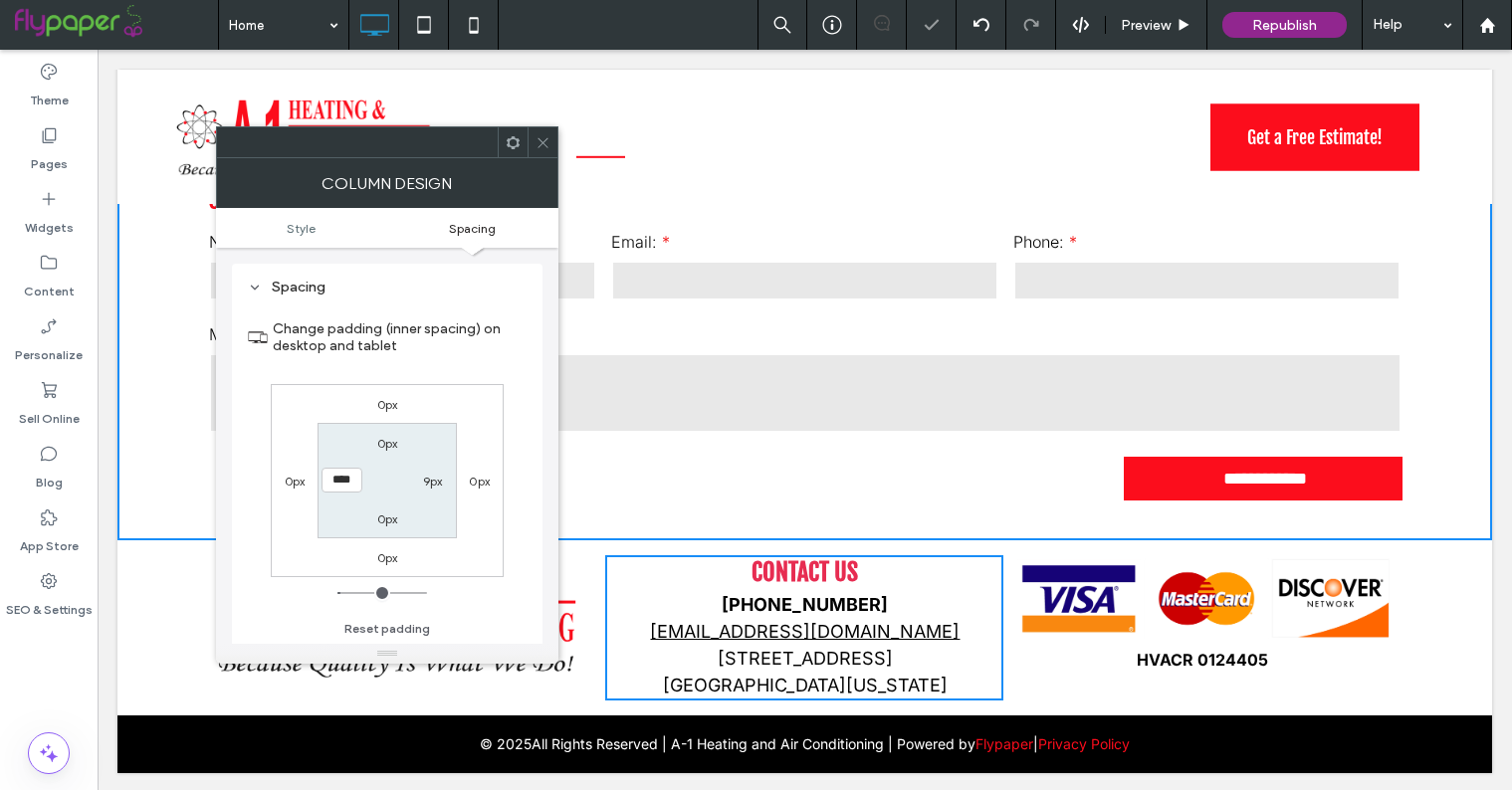 click on "9px" at bounding box center (433, 481) 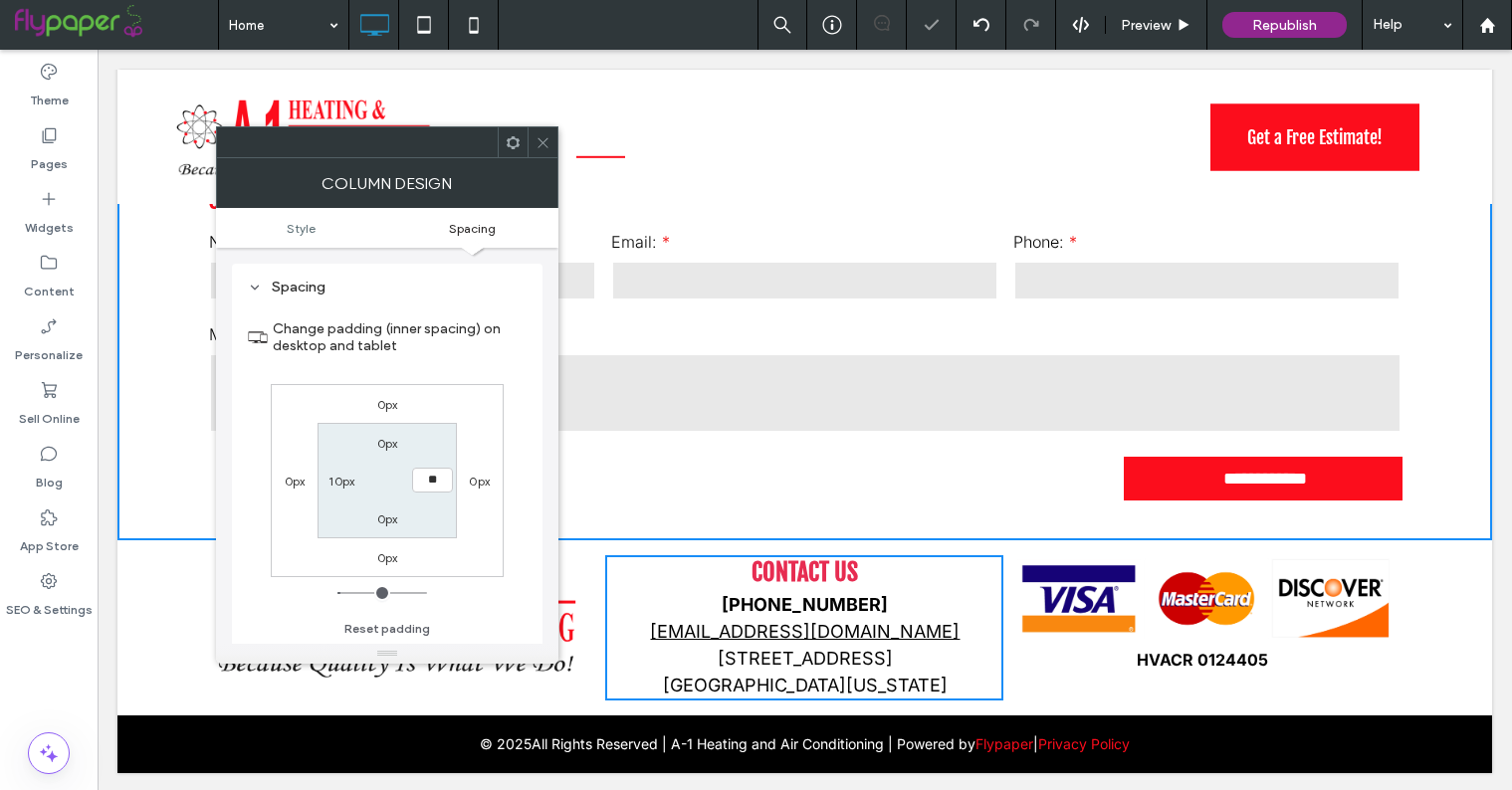 type on "**" 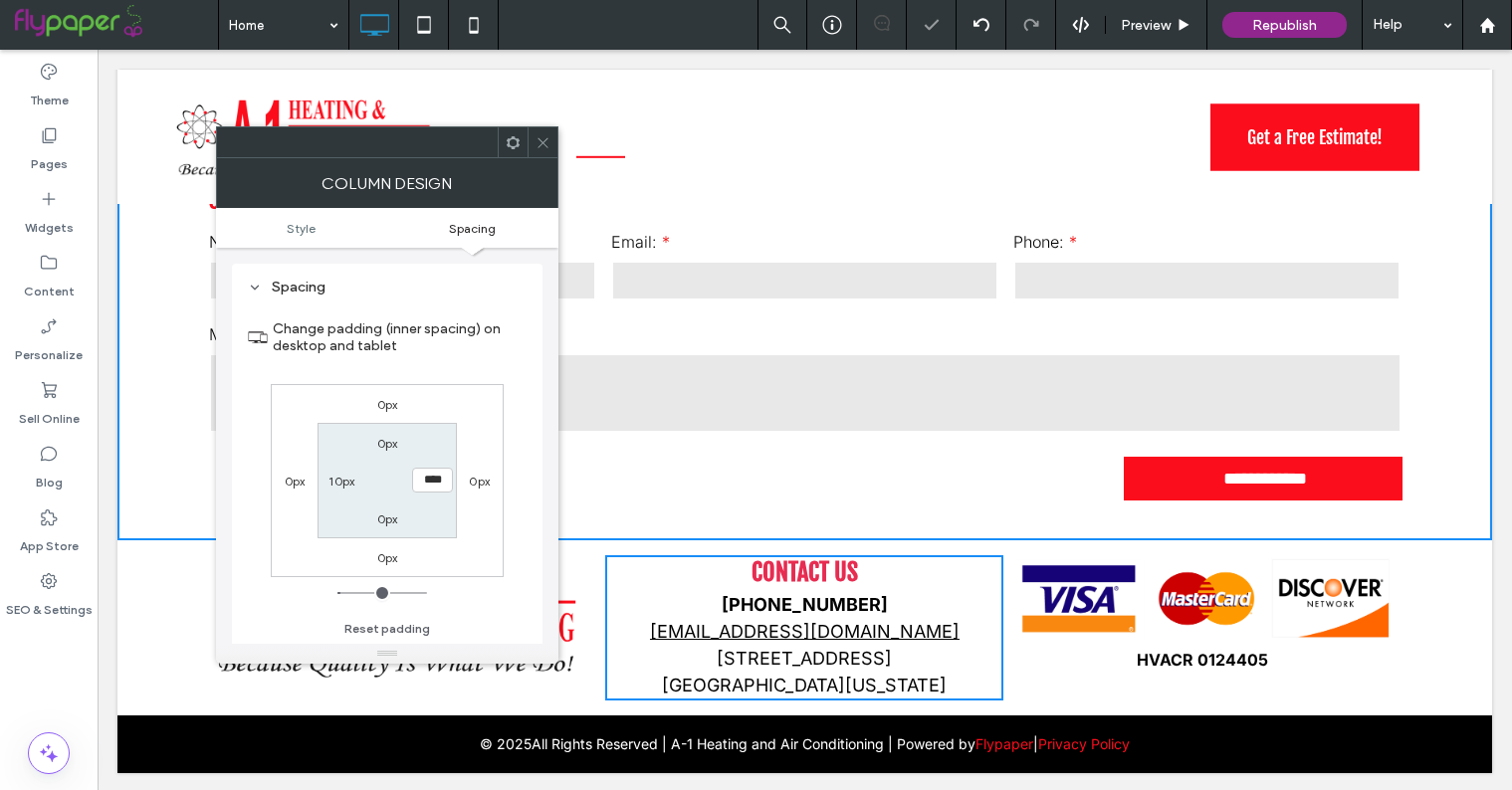 click on "Change padding (inner spacing) on desktop and tablet" at bounding box center (399, 337) 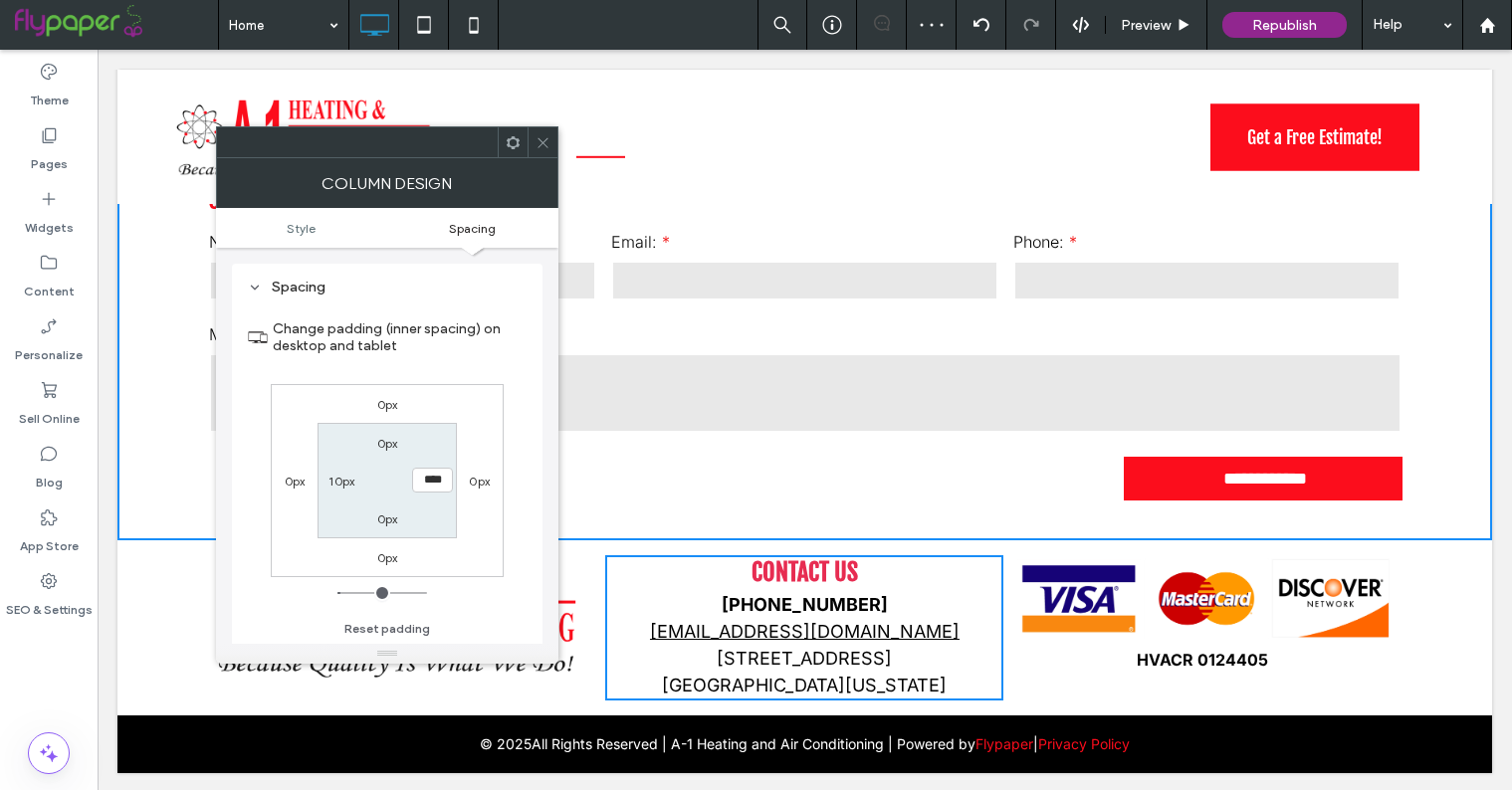 click 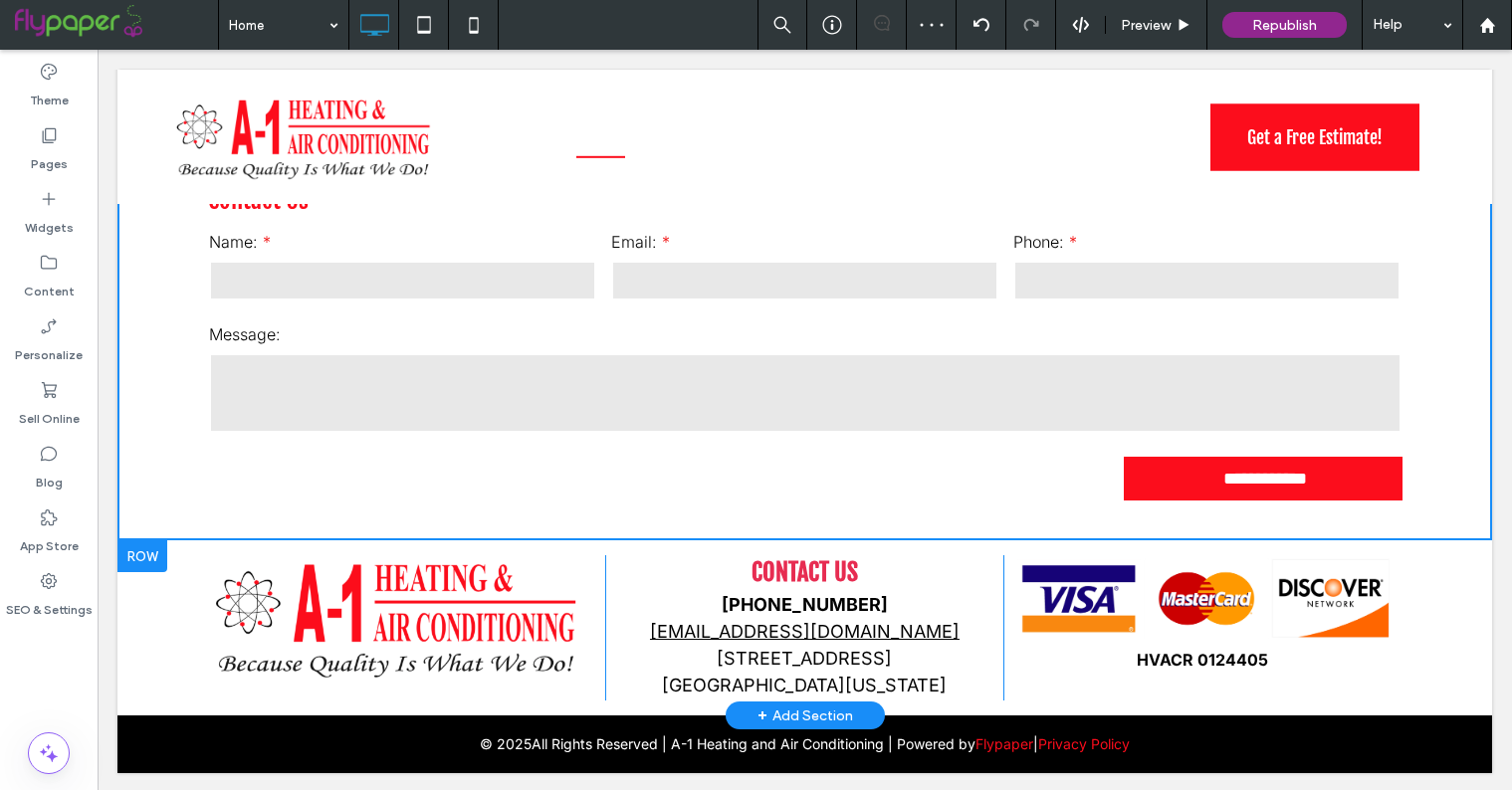 click on "Click To Paste" at bounding box center (407, 628) 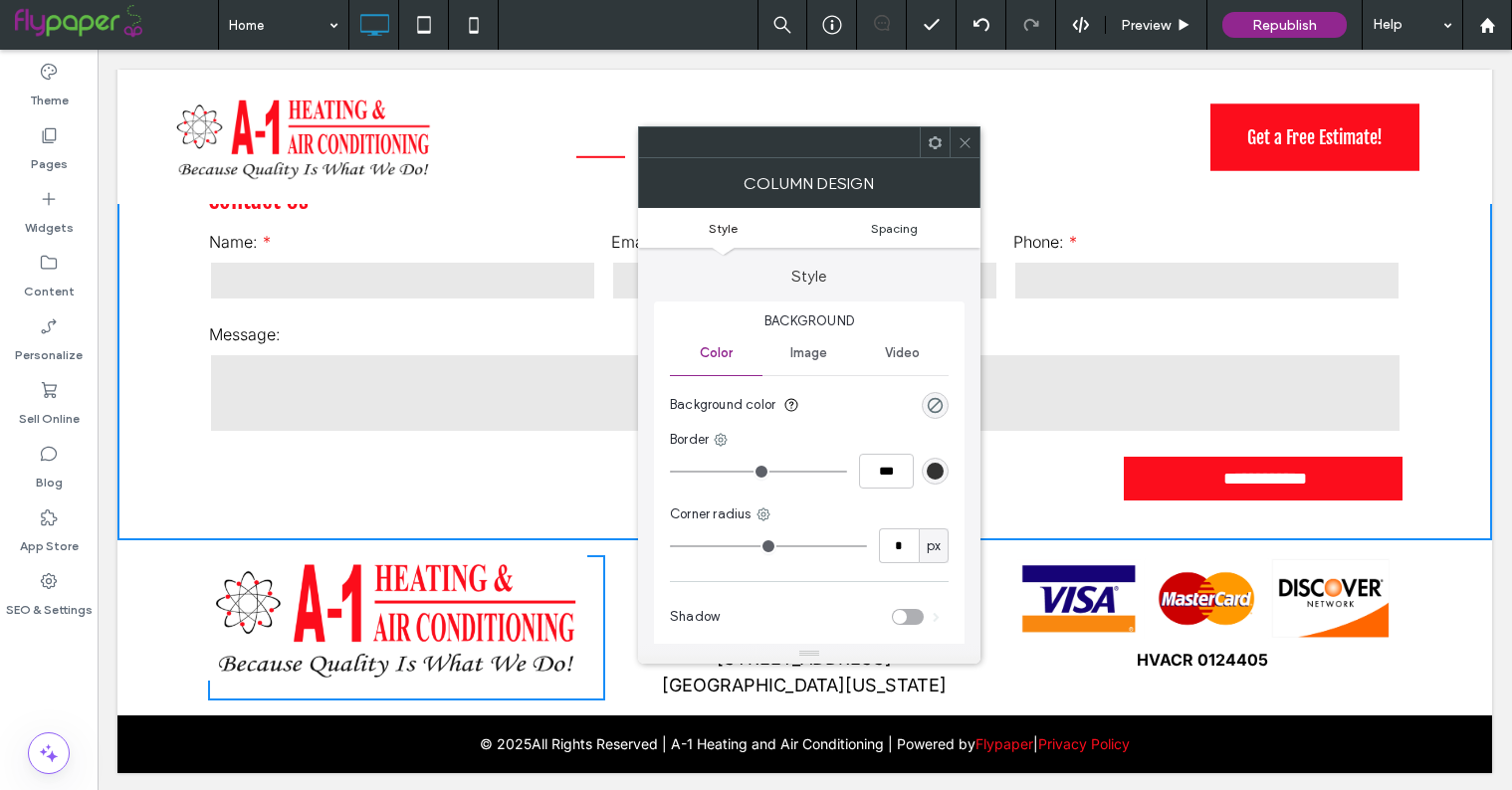 click on "Spacing" at bounding box center [894, 228] 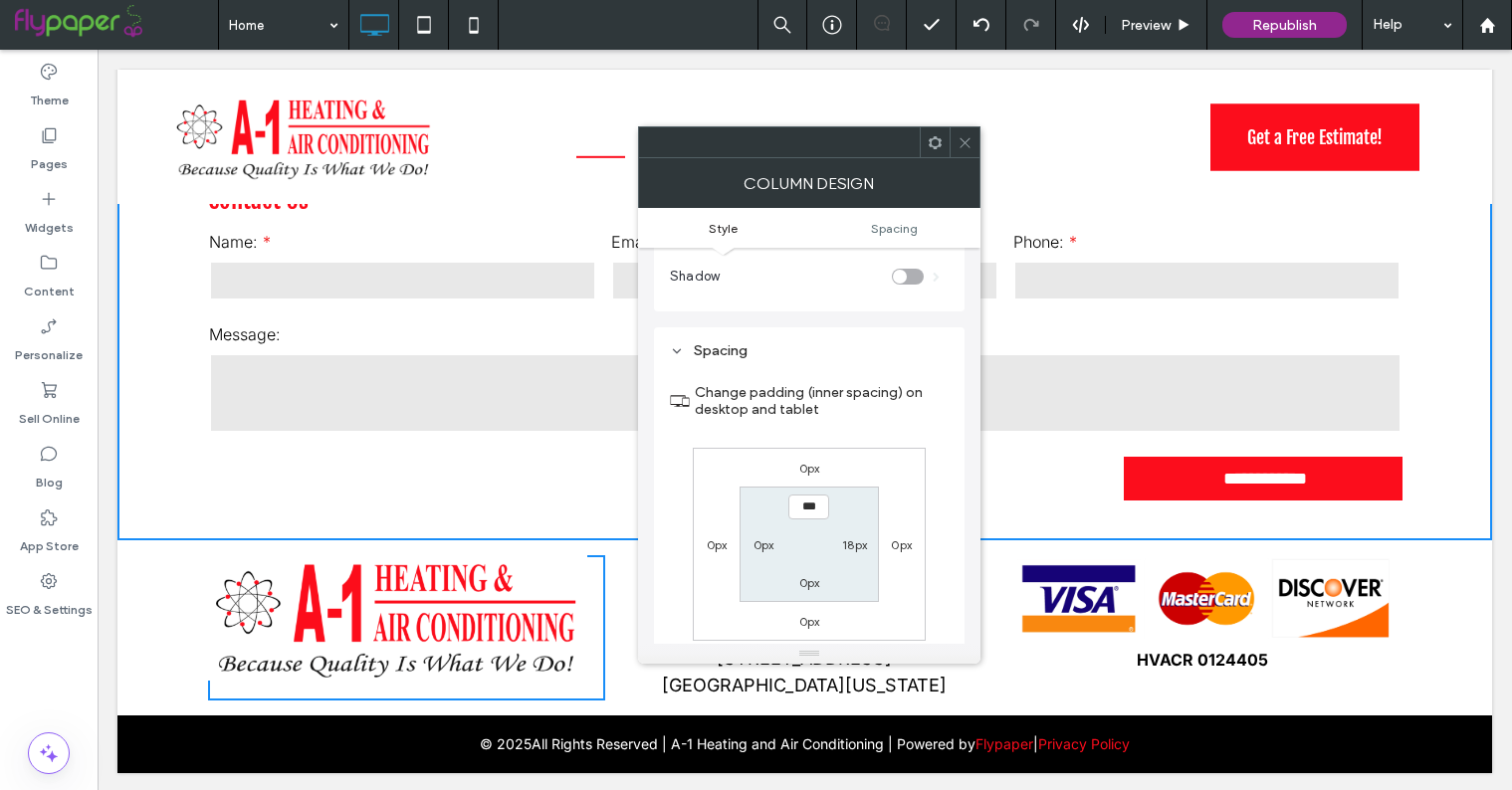 scroll, scrollTop: 404, scrollLeft: 0, axis: vertical 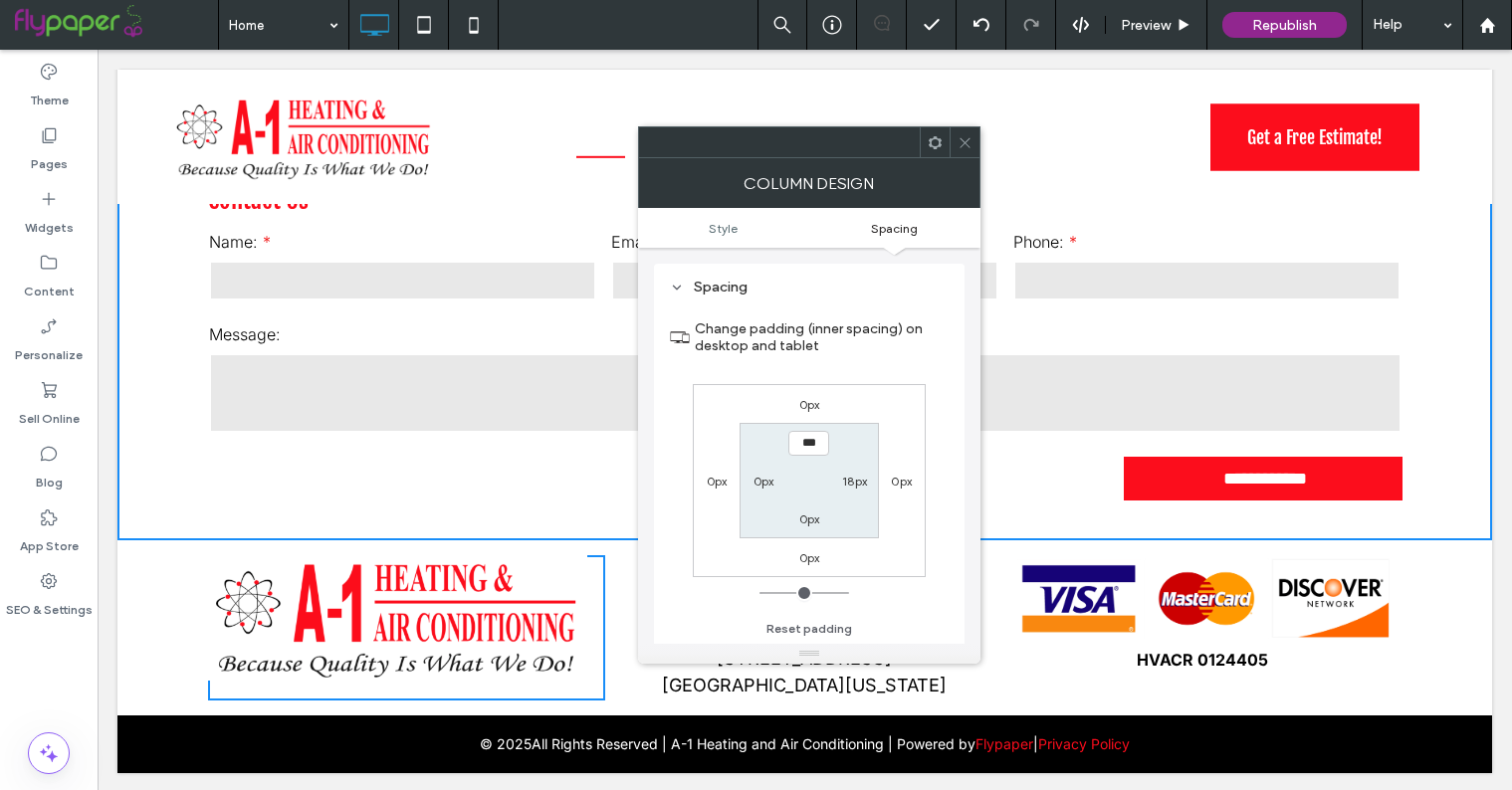click on "0px" at bounding box center [763, 481] 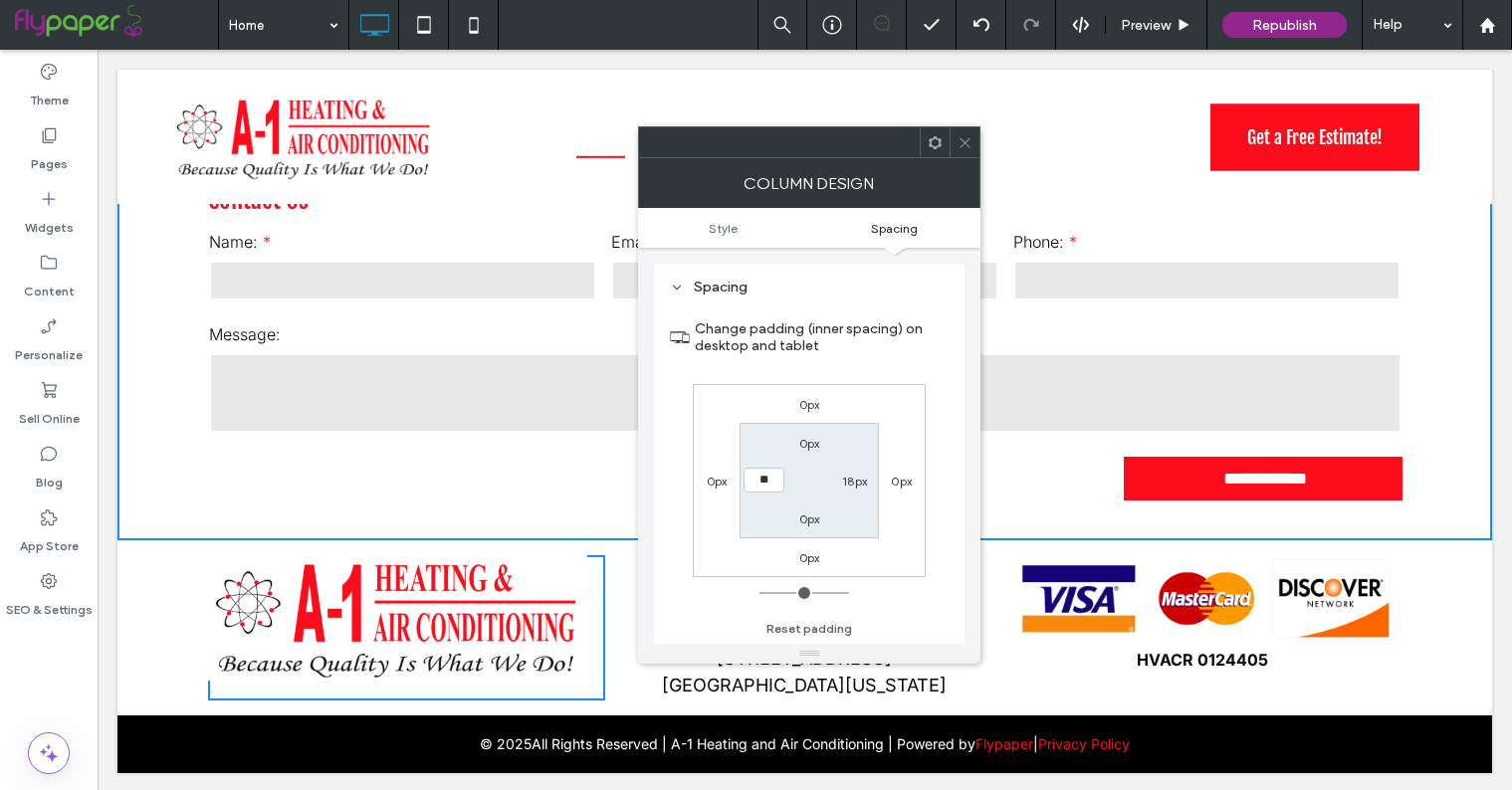 type on "**" 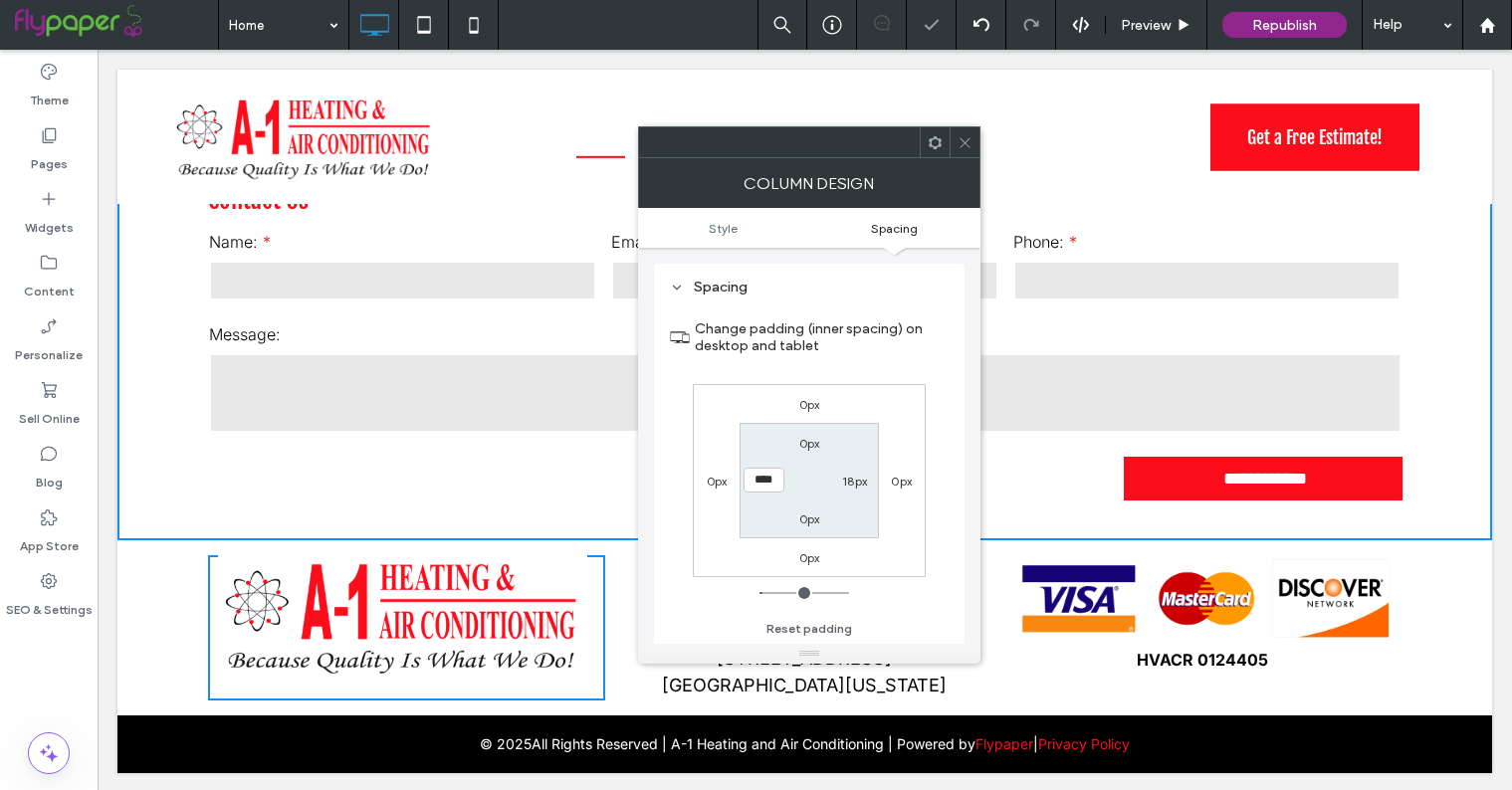 click on "18px" at bounding box center [854, 481] 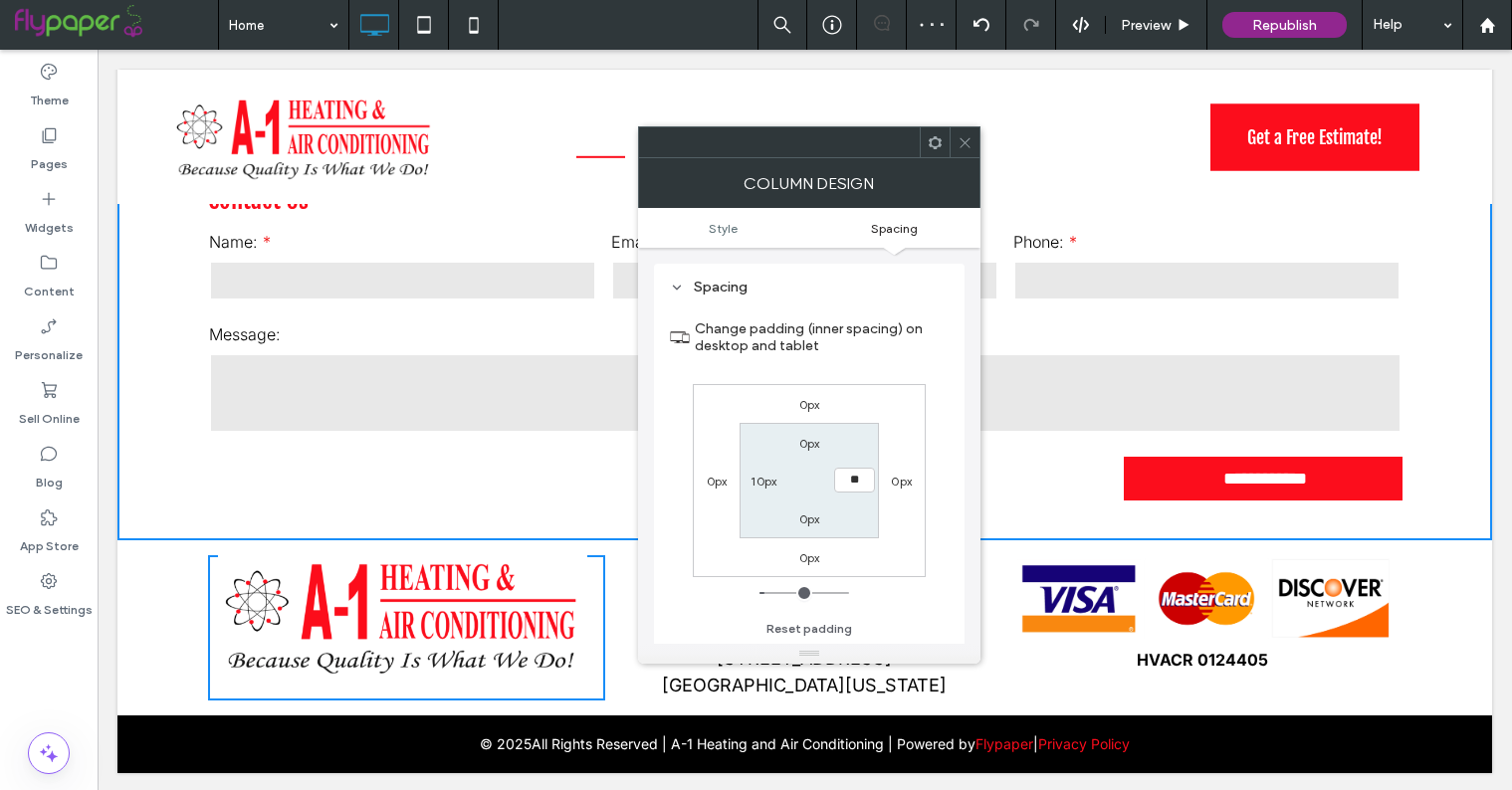 type on "**" 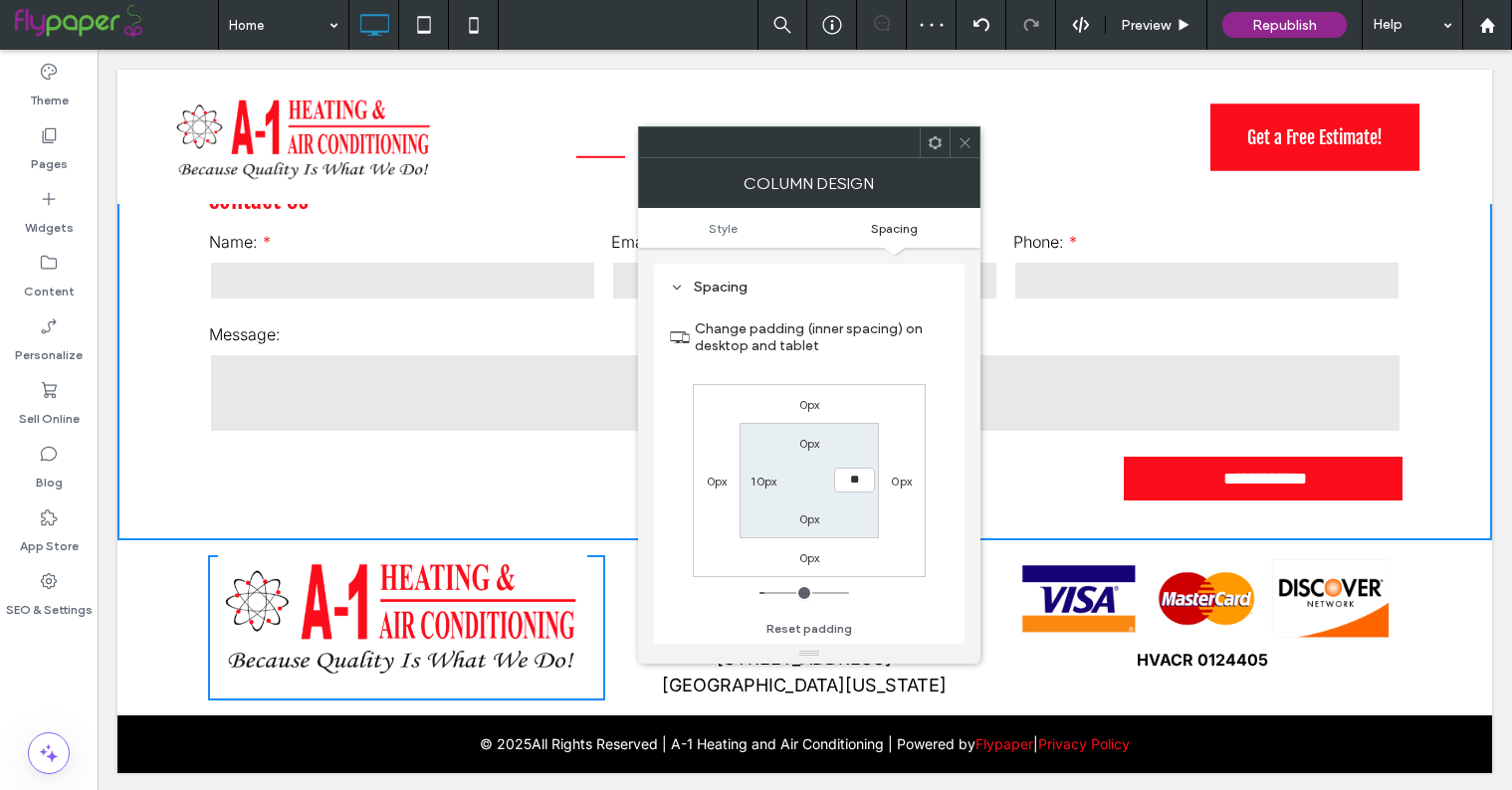 type on "**" 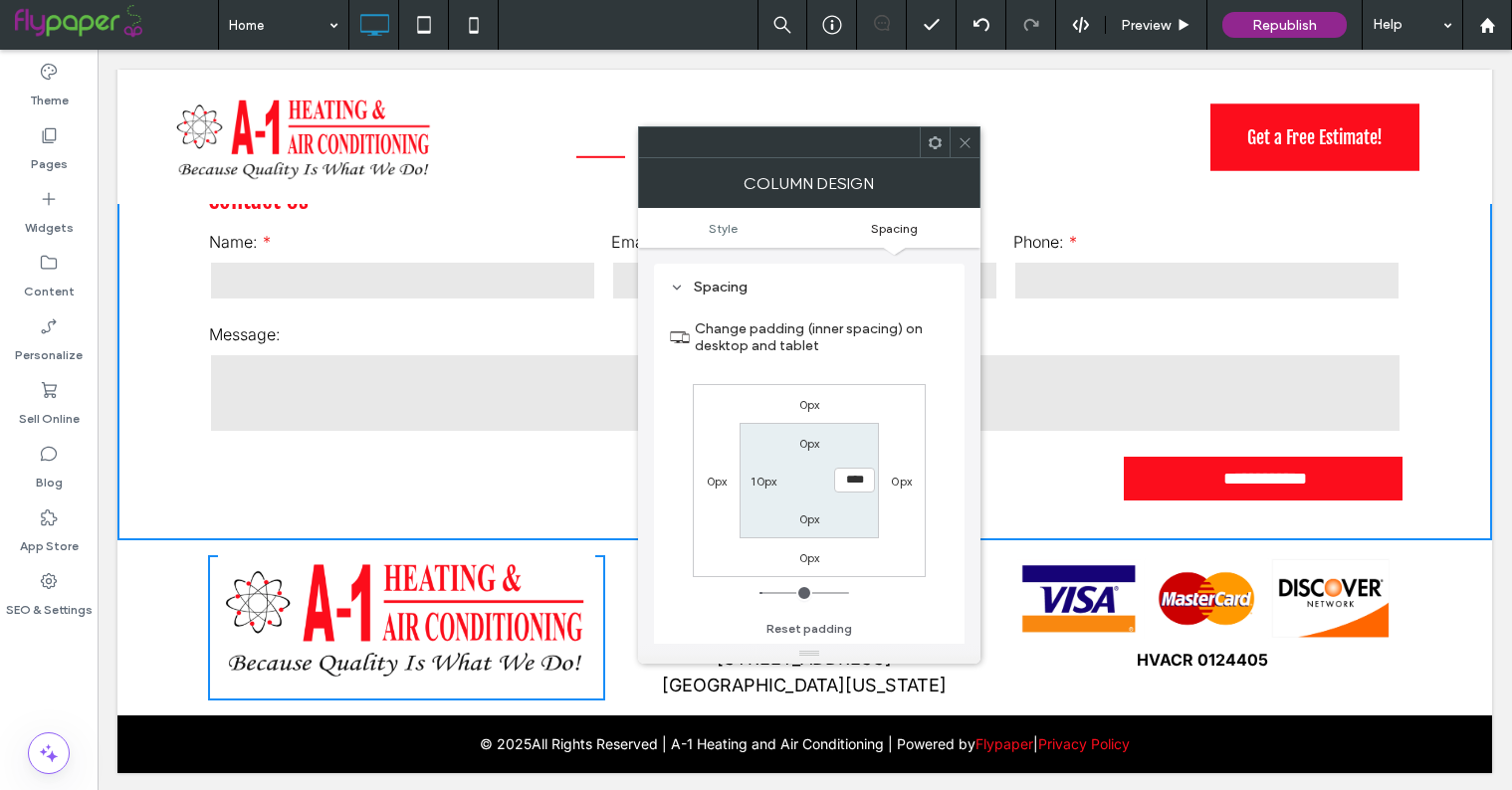 click on "0px 0px 0px 0px 0px **** 0px 10px" at bounding box center (809, 481) 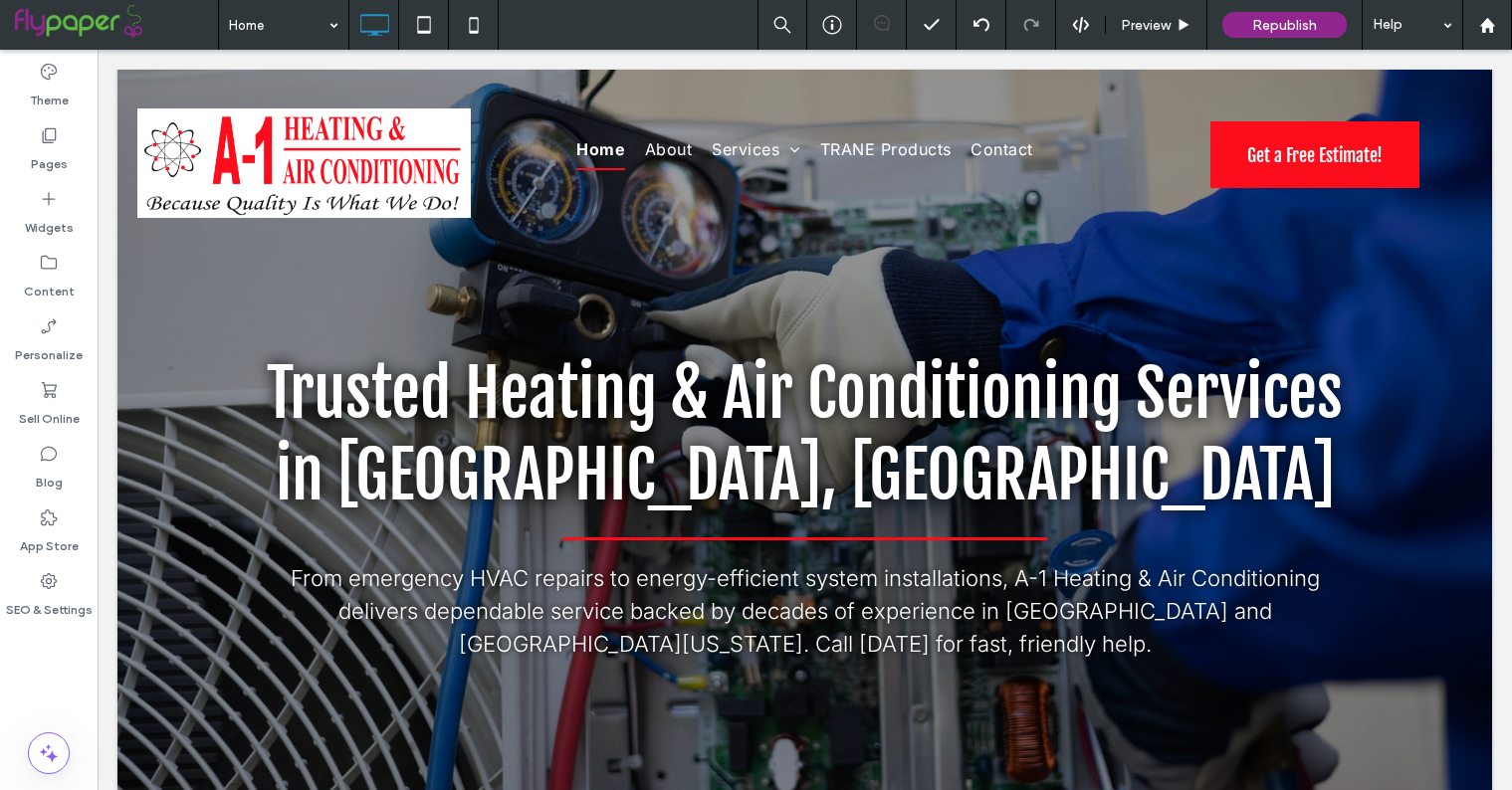 scroll, scrollTop: 0, scrollLeft: 0, axis: both 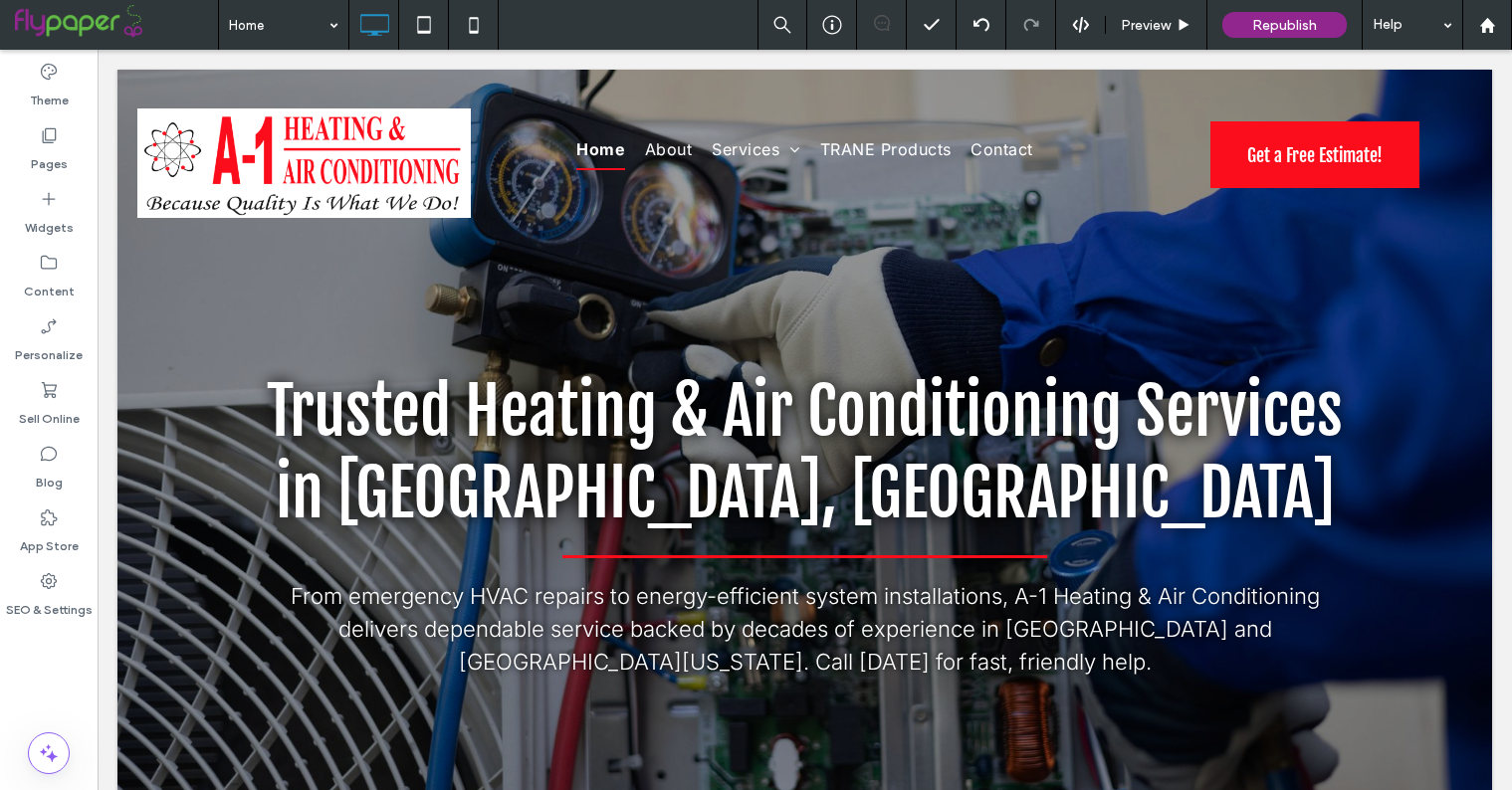 click on "Click To Paste
Home
About
Services
Air Conditioning
Heating
Air Duct Cleaning
TRANE Products
Contact
Click To Paste
Get a Free Estimate!
Click To Paste
Header
Trusted Heating & Air Conditioning Services in Heber Springs, AR
From emergency HVAC repairs to energy-efficient system installations, A-1 Heating & Air Conditioning delivers dependable service backed by decades of experience in Heber Springs and Central Arkansas. Call today for fast, friendly help.
Click To Paste
Row
Click To Paste
About A-1 Heating & Air Conditioning
Click To Paste
Row" at bounding box center (804, 2520) 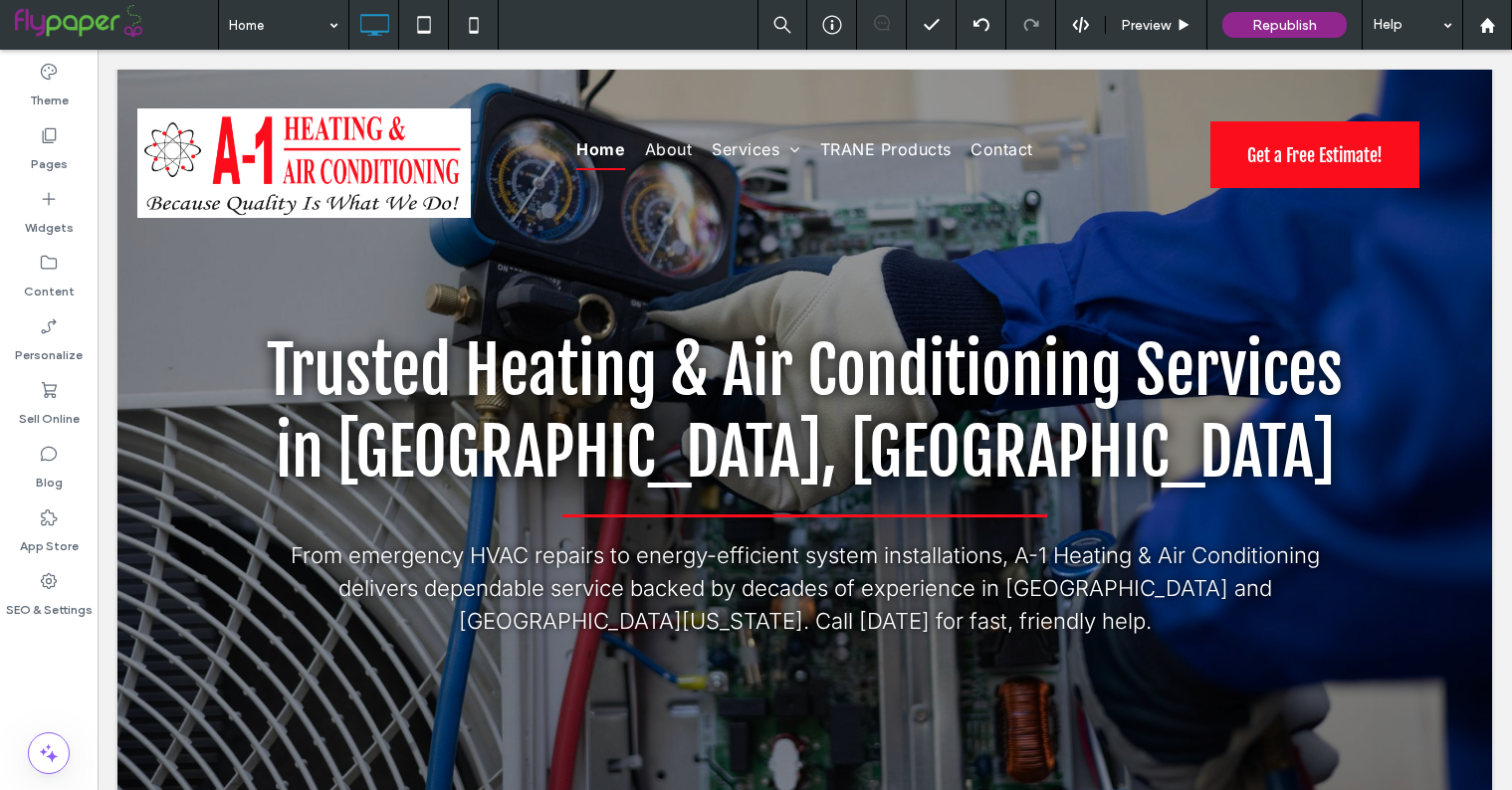 scroll, scrollTop: 43, scrollLeft: 0, axis: vertical 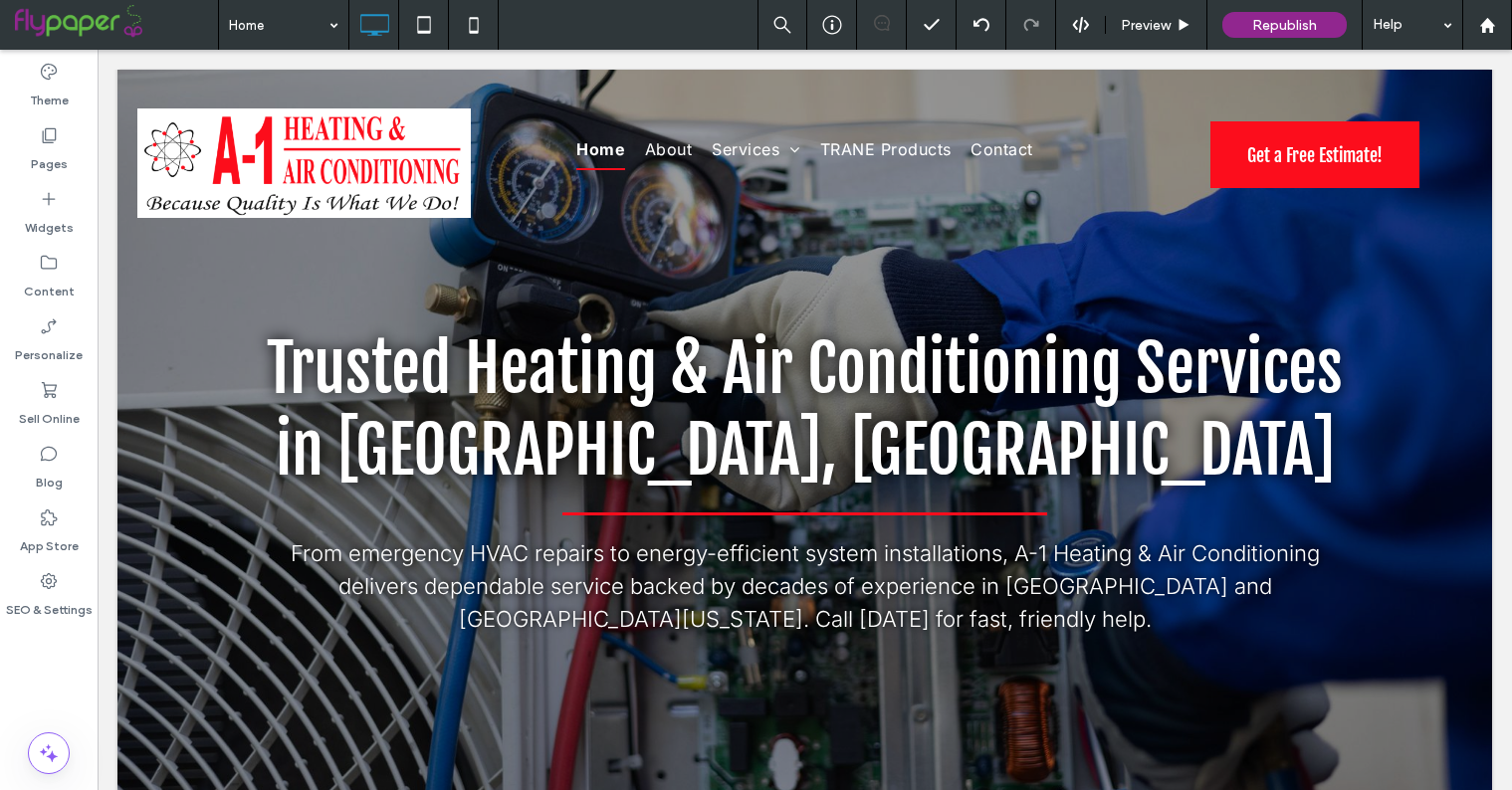 click on "Click To Paste
Home
About
Services
Air Conditioning
Heating
Air Duct Cleaning
TRANE Products
Contact
Click To Paste
Get a Free Estimate!
Click To Paste
Header
Trusted Heating & Air Conditioning Services in Heber Springs, AR
From emergency HVAC repairs to energy-efficient system installations, A-1 Heating & Air Conditioning delivers dependable service backed by decades of experience in Heber Springs and Central Arkansas. Call today for fast, friendly help.
Click To Paste
Row + Add Section
Click To Paste
About A-1 Heating & Air Conditioning
Click To Paste
Row" at bounding box center (804, 2477) 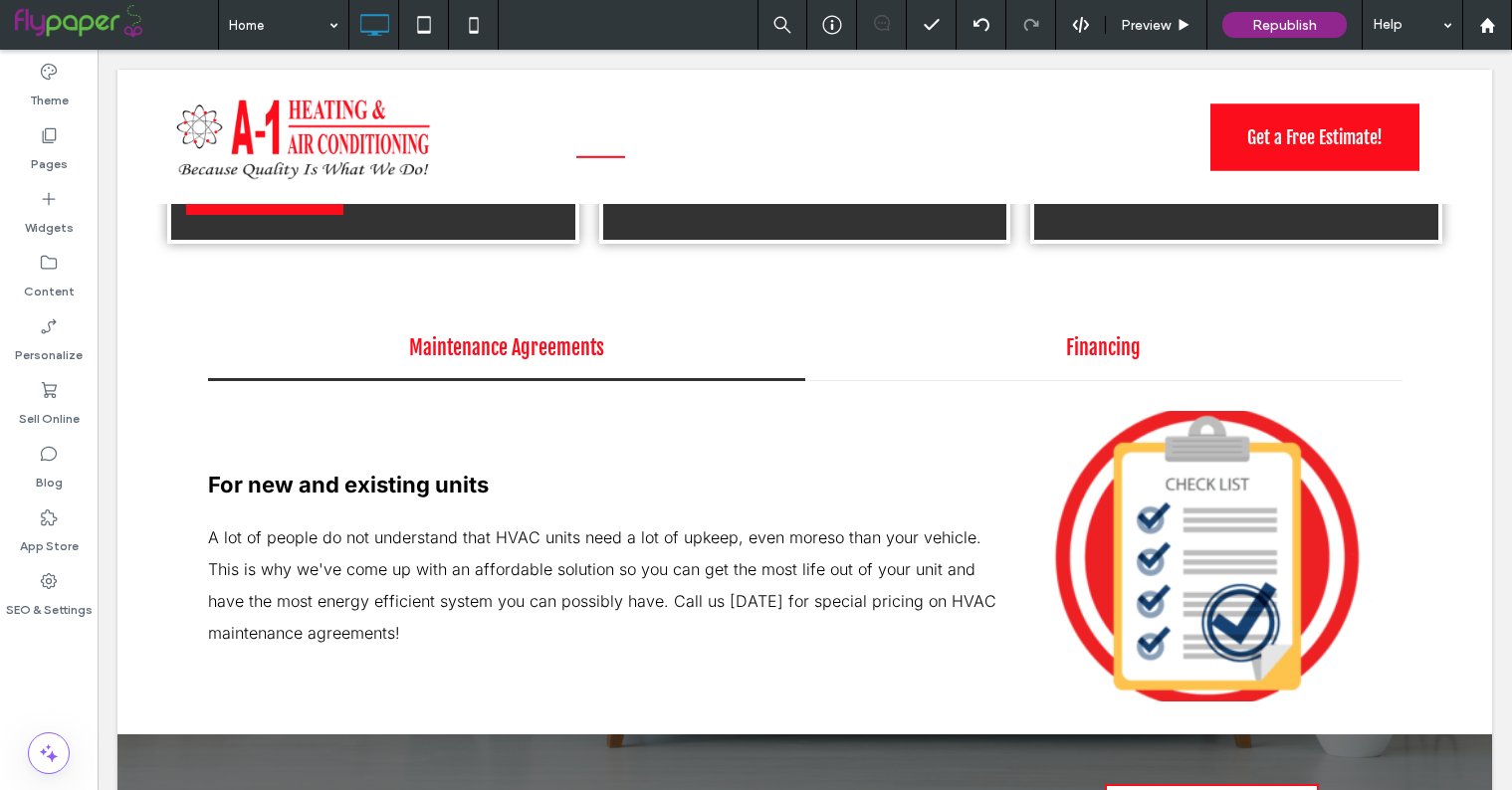 scroll, scrollTop: 2085, scrollLeft: 0, axis: vertical 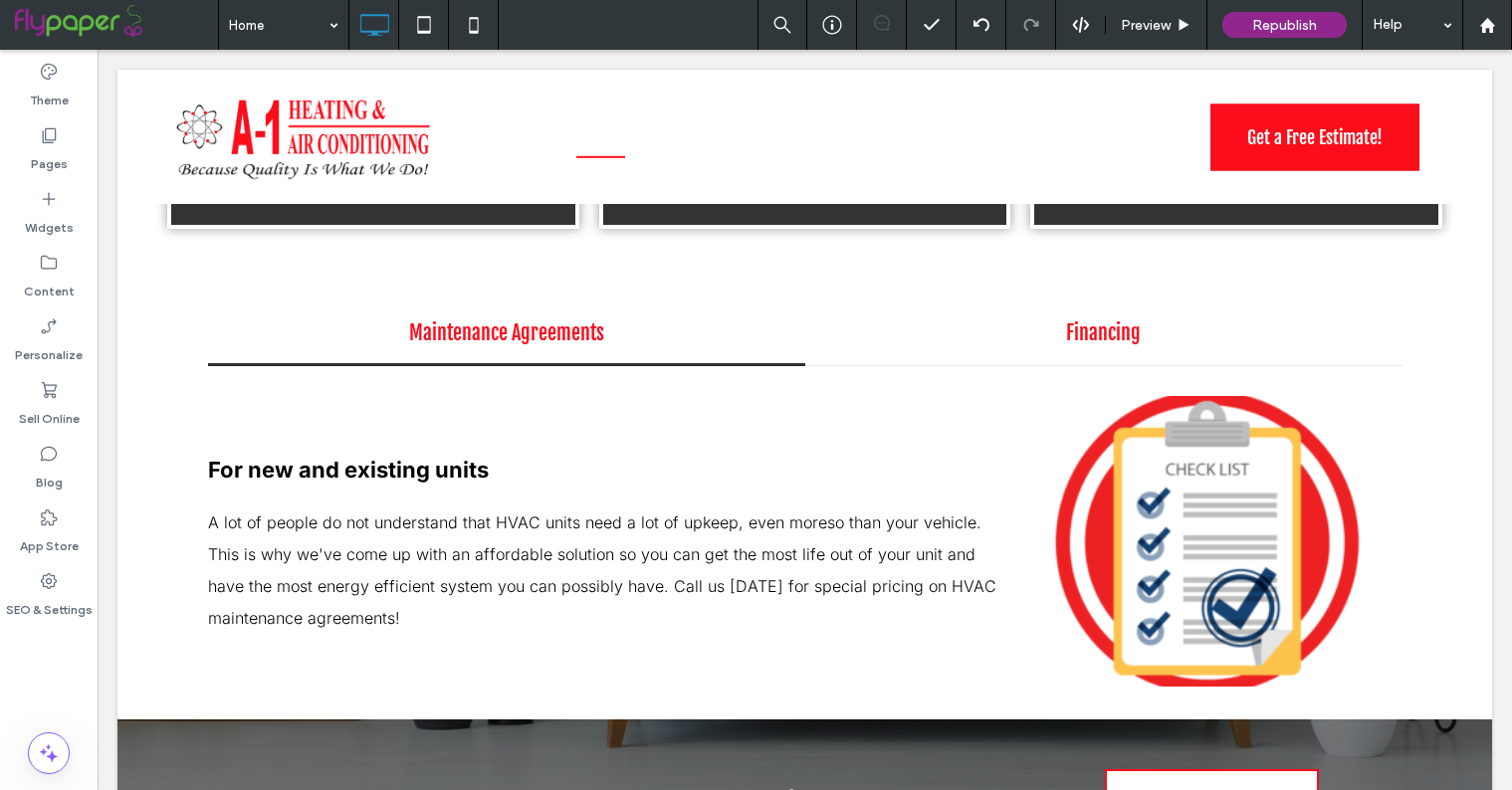 click on "Click To Paste
Home
About
Services
Air Conditioning
Heating
Air Duct Cleaning
TRANE Products
Contact
Click To Paste
Get a Free Estimate!
Click To Paste
Header
Trusted Heating & Air Conditioning Services in Heber Springs, AR
From emergency HVAC repairs to energy-efficient system installations, A-1 Heating & Air Conditioning delivers dependable service backed by decades of experience in Heber Springs and Central Arkansas. Call today for fast, friendly help.
Click To Paste
Row + Add Section
Click To Paste
About A-1 Heating & Air Conditioning
Click To Paste
Row" at bounding box center [804, 435] 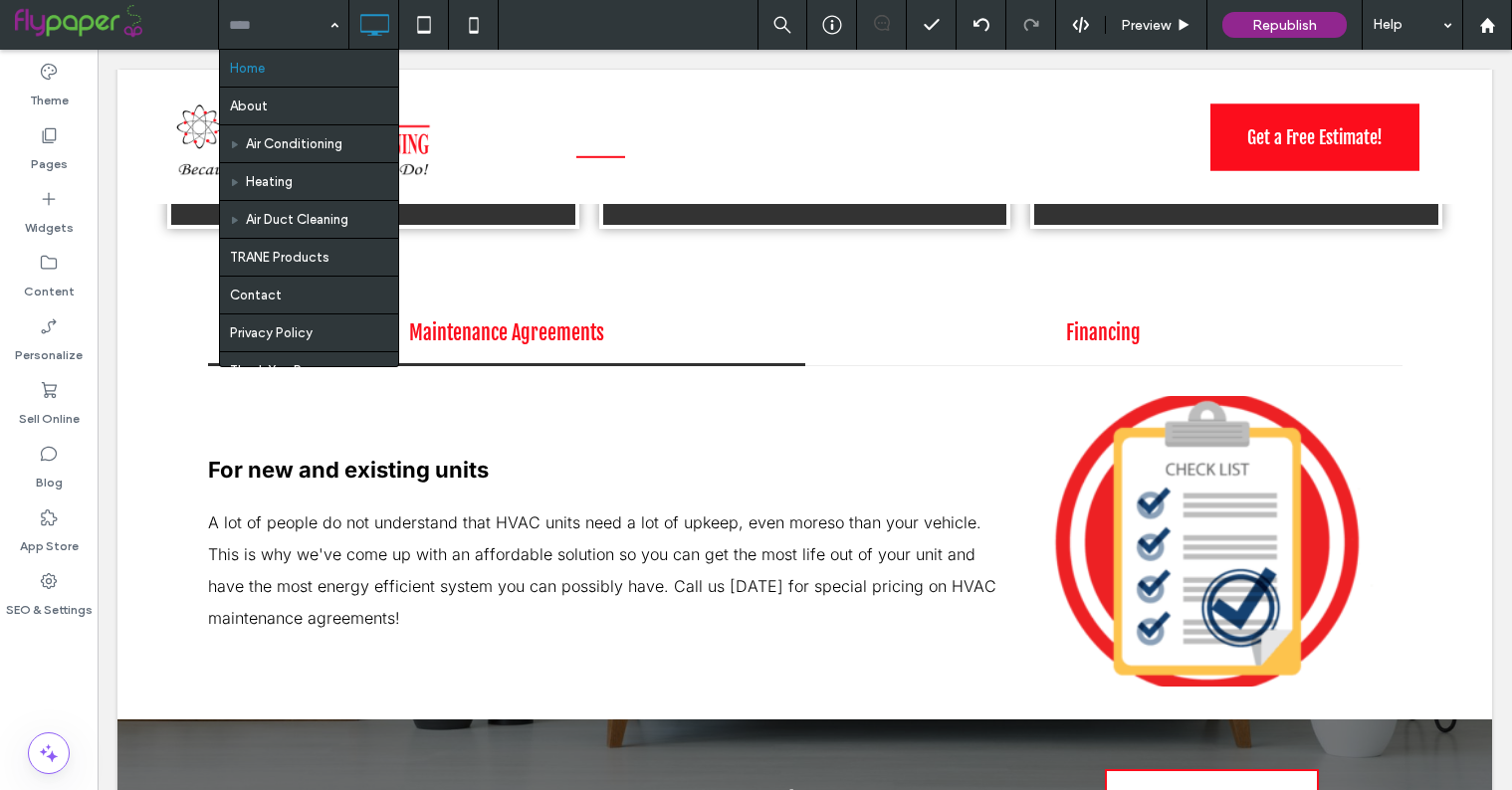 click on "Click To Paste
Home
About
Services
Air Conditioning
Heating
Air Duct Cleaning
TRANE Products
Contact
Click To Paste
Get a Free Estimate!
Click To Paste
Header
Trusted Heating & Air Conditioning Services in Heber Springs, AR
From emergency HVAC repairs to energy-efficient system installations, A-1 Heating & Air Conditioning delivers dependable service backed by decades of experience in Heber Springs and Central Arkansas. Call today for fast, friendly help.
Click To Paste
Row + Add Section
Click To Paste
About A-1 Heating & Air Conditioning
Click To Paste
Row" at bounding box center [804, 435] 